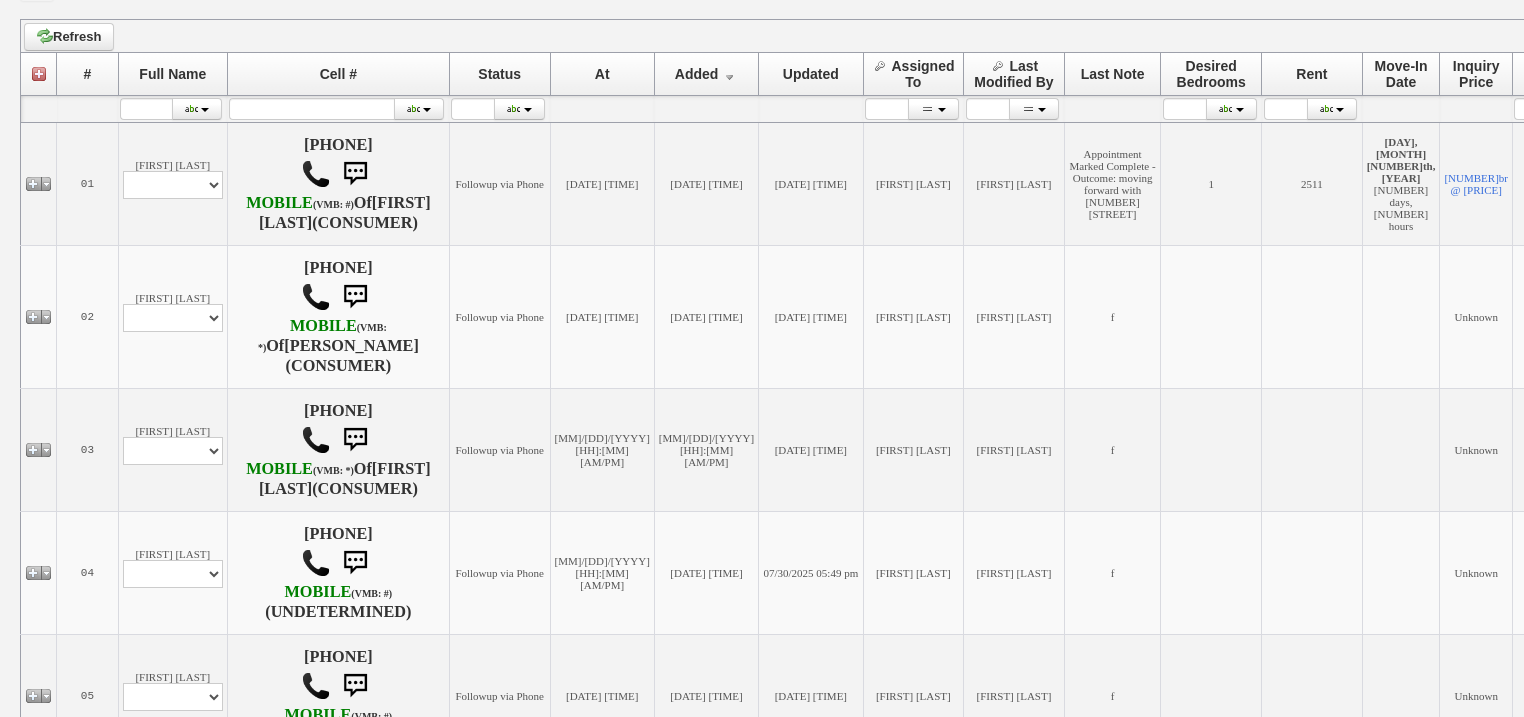 scroll, scrollTop: 0, scrollLeft: 0, axis: both 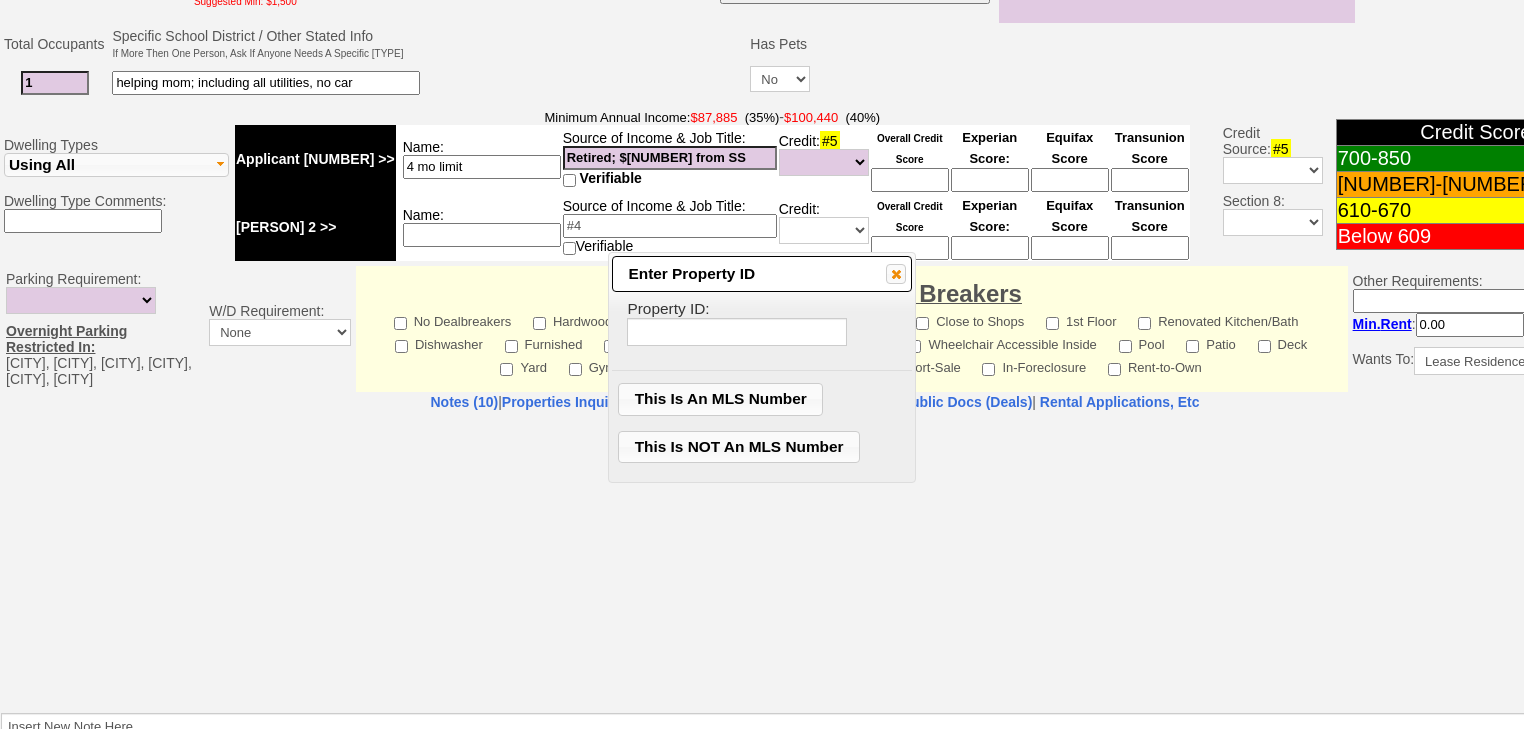 select on "[NUMBER]" 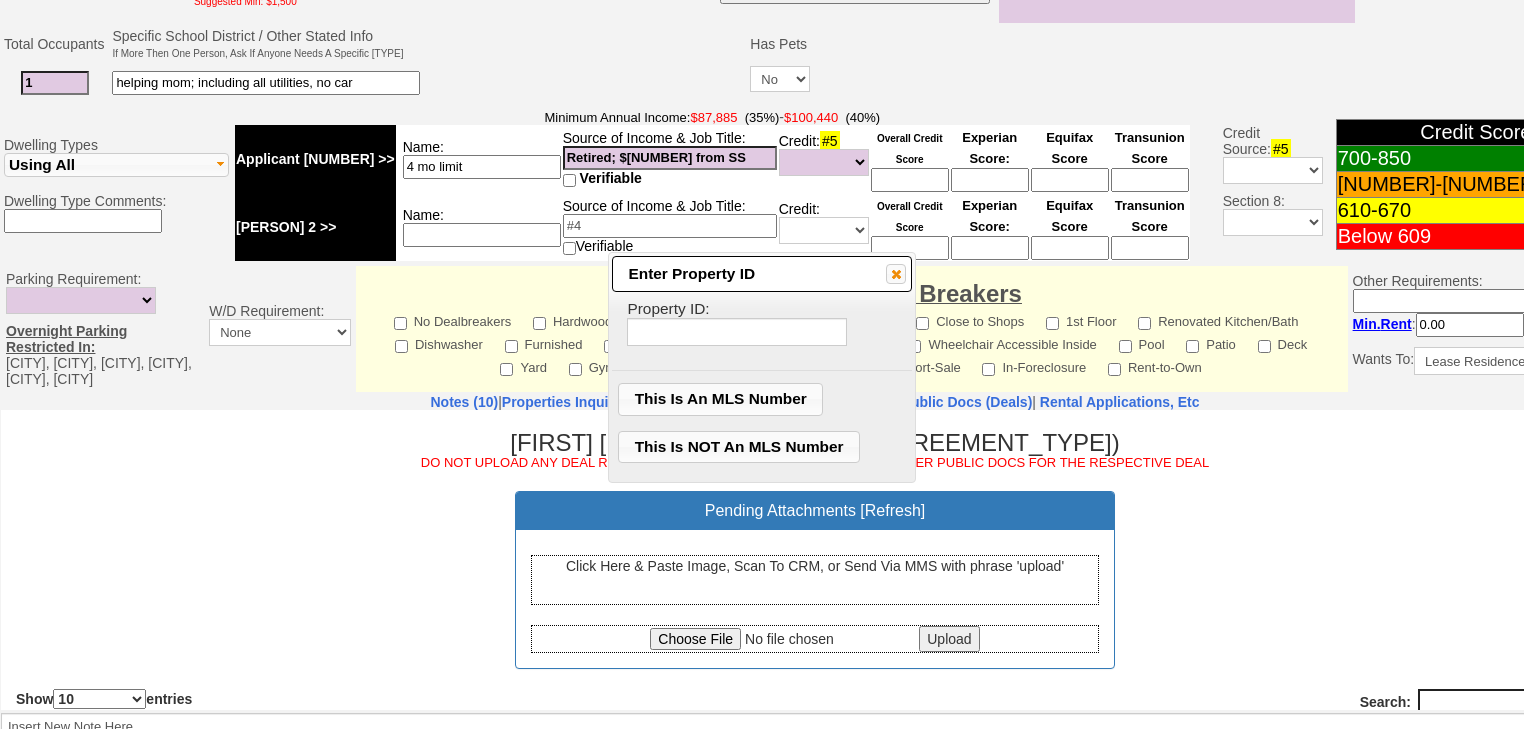 scroll, scrollTop: 0, scrollLeft: 0, axis: both 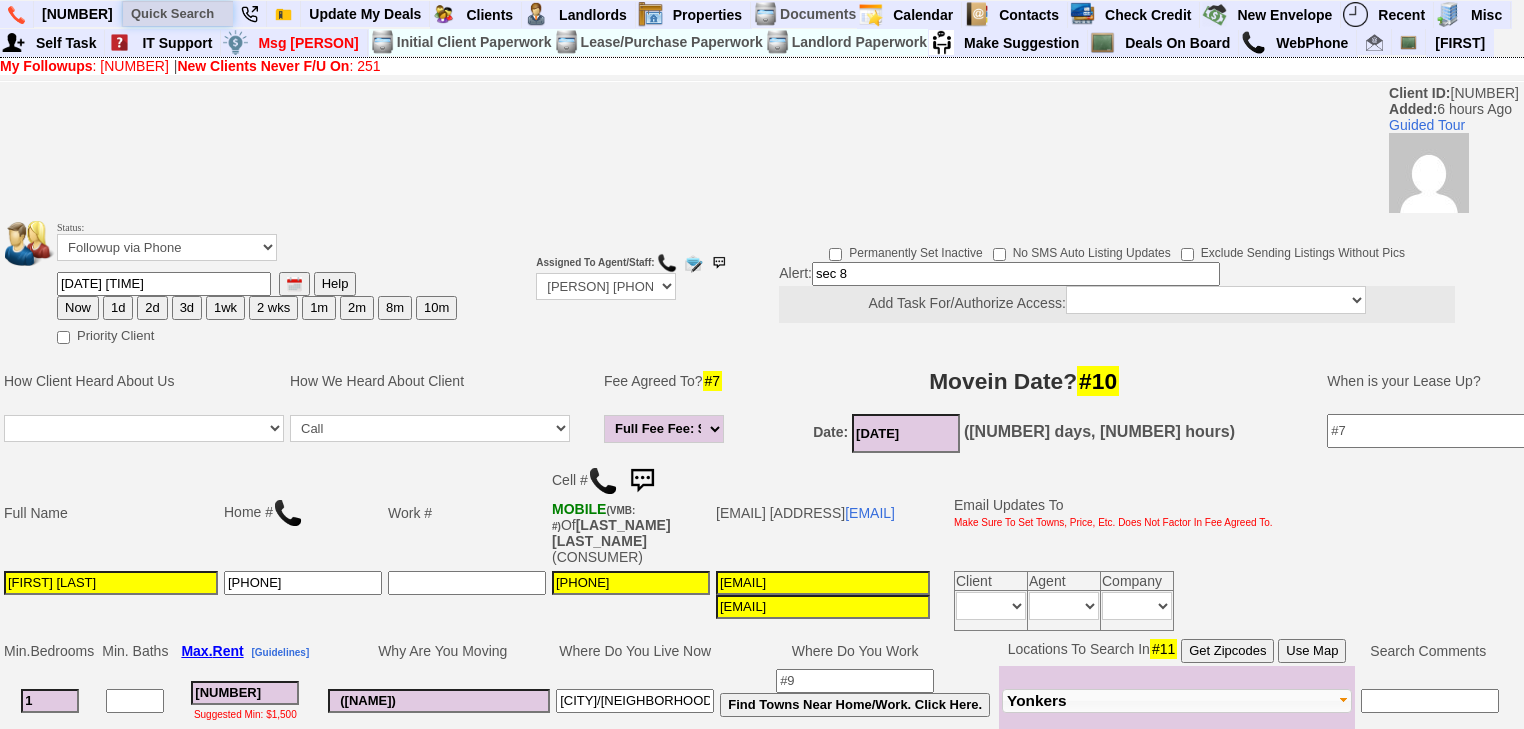 click at bounding box center [178, 13] 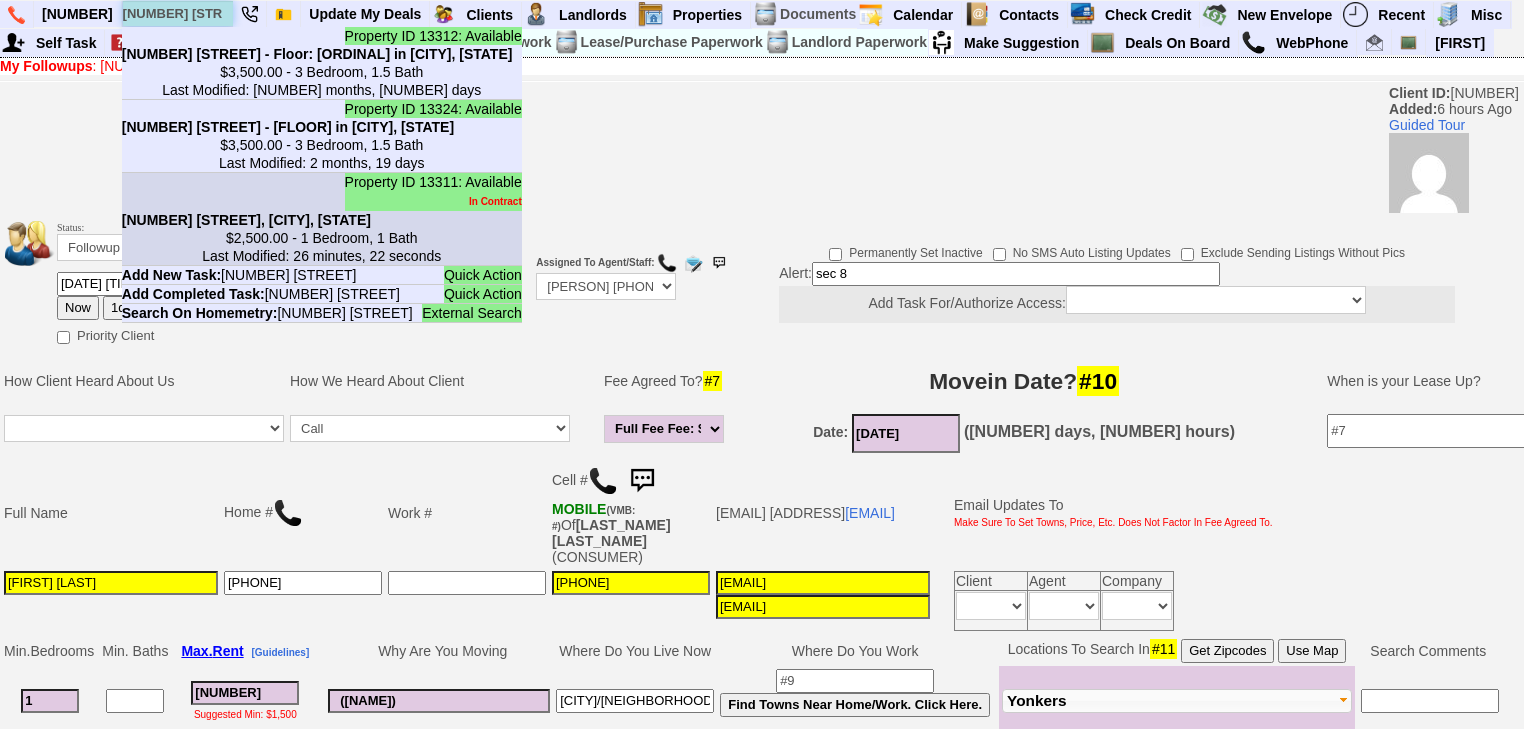 type on "[NUMBER] [STREET]" 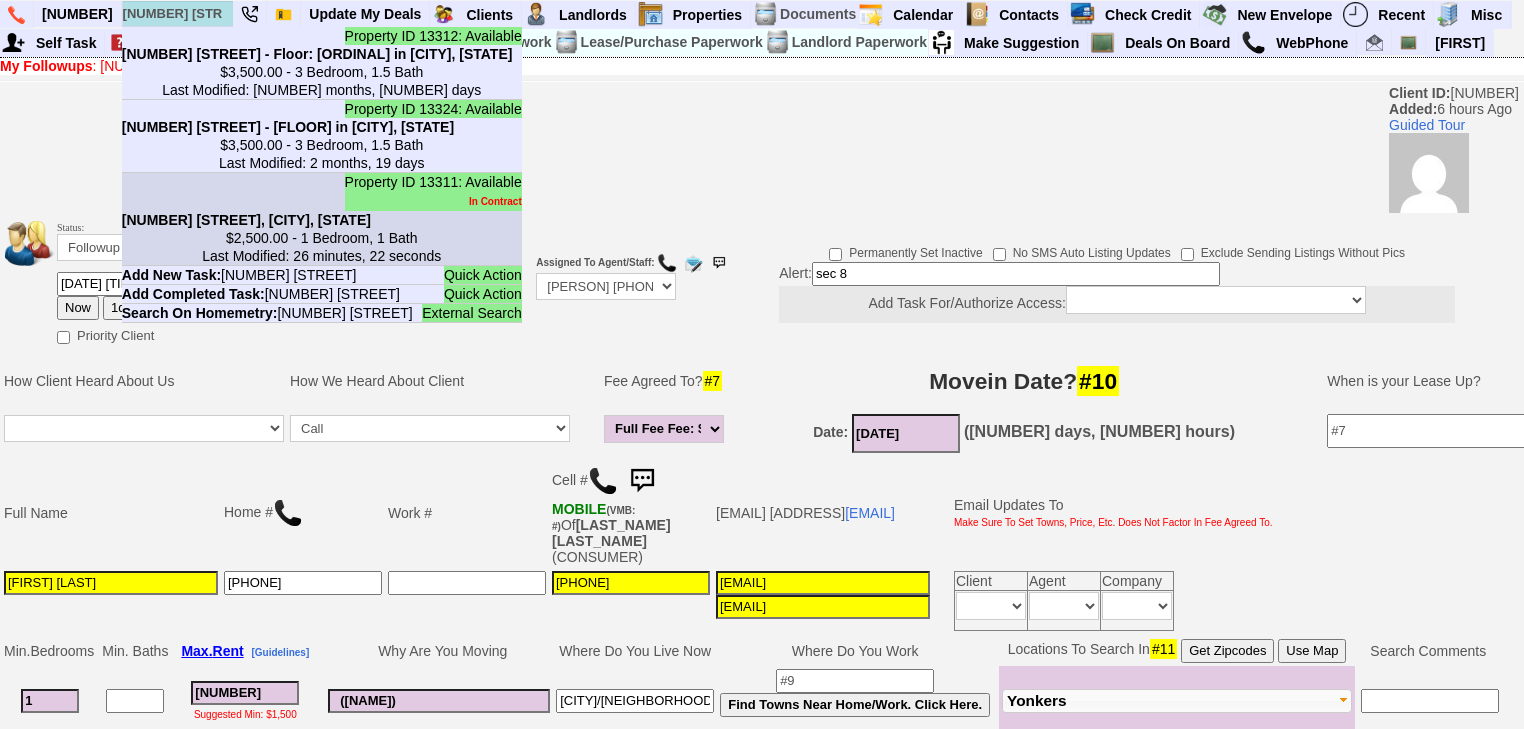 click on "[NUMBER] [STREET], [CITY], [STATE]" at bounding box center (246, 220) 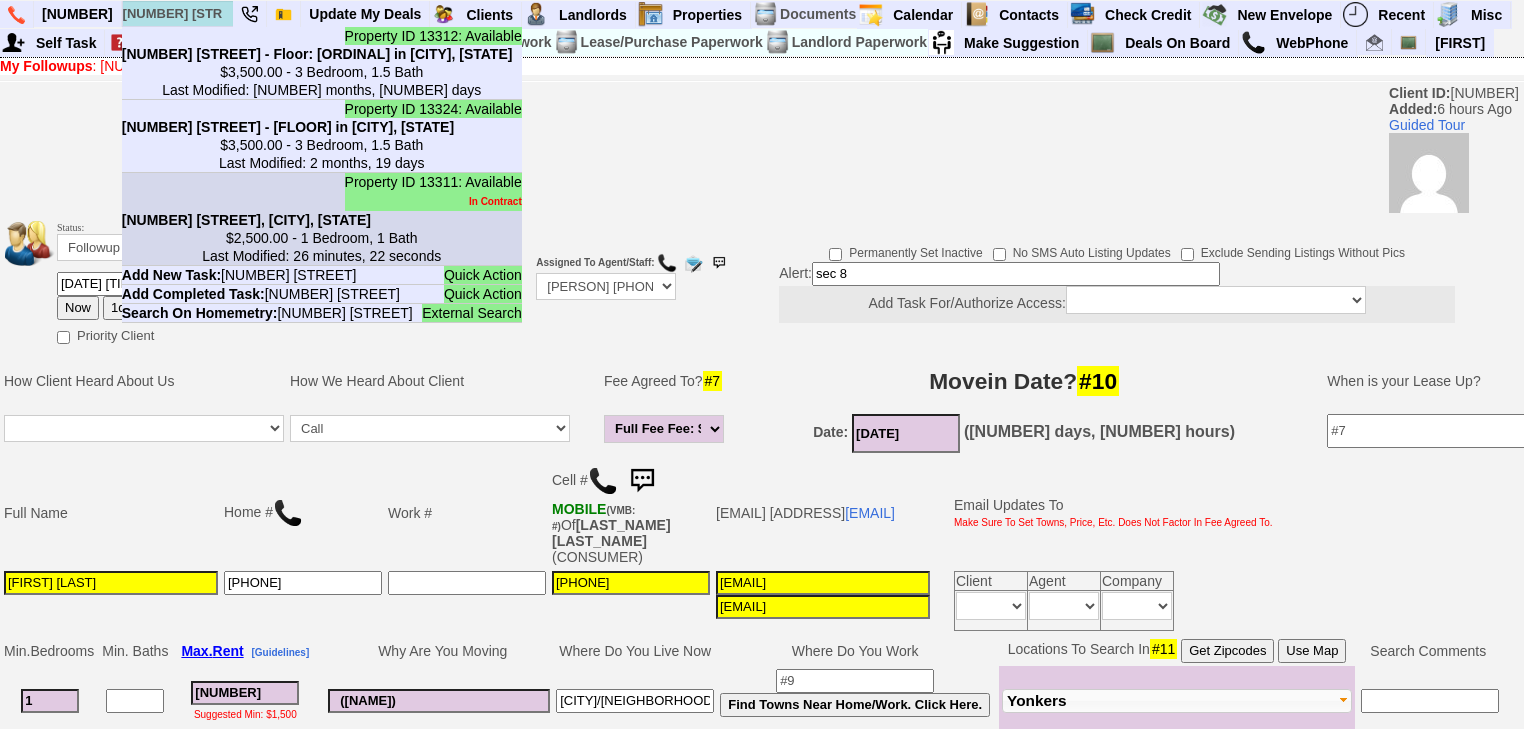 type 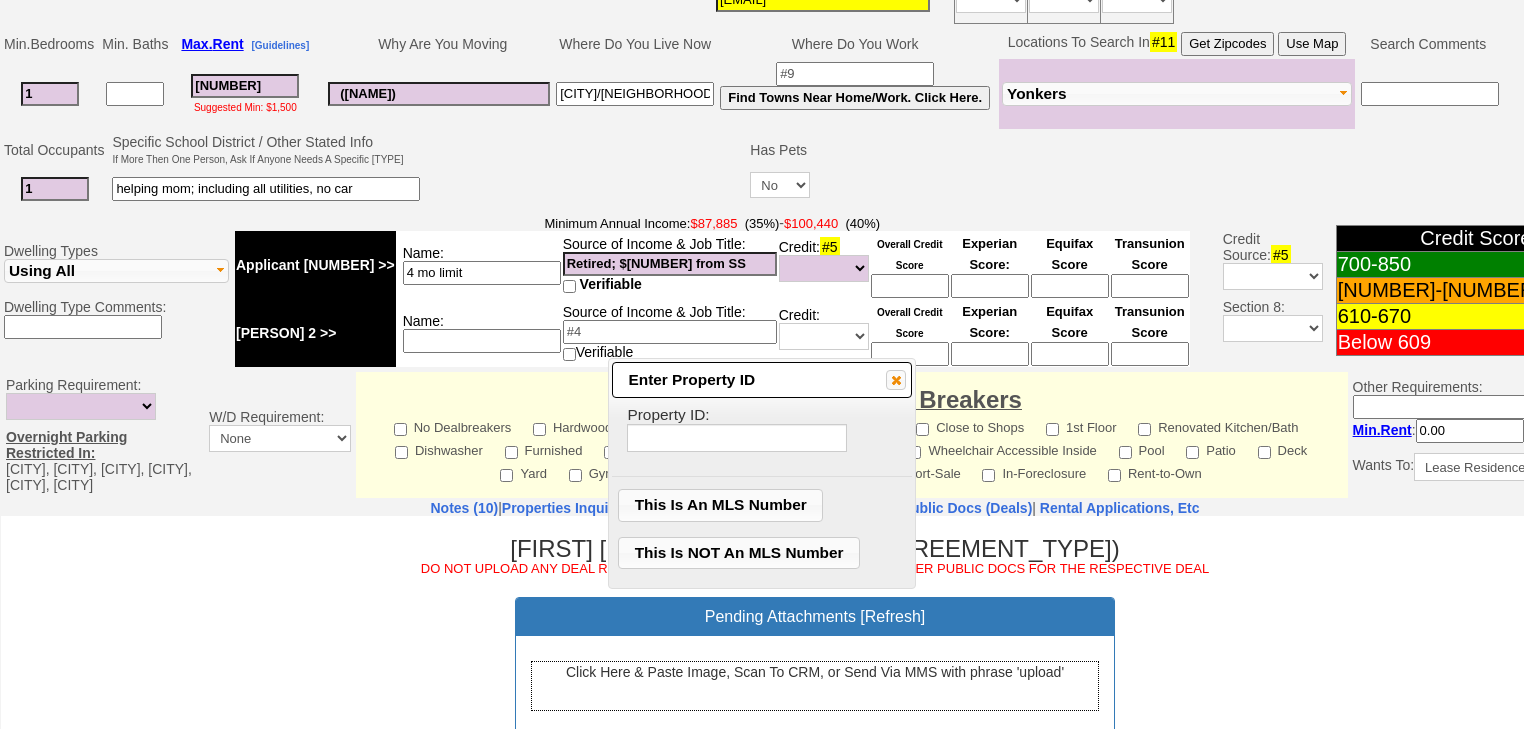 scroll, scrollTop: 880, scrollLeft: 0, axis: vertical 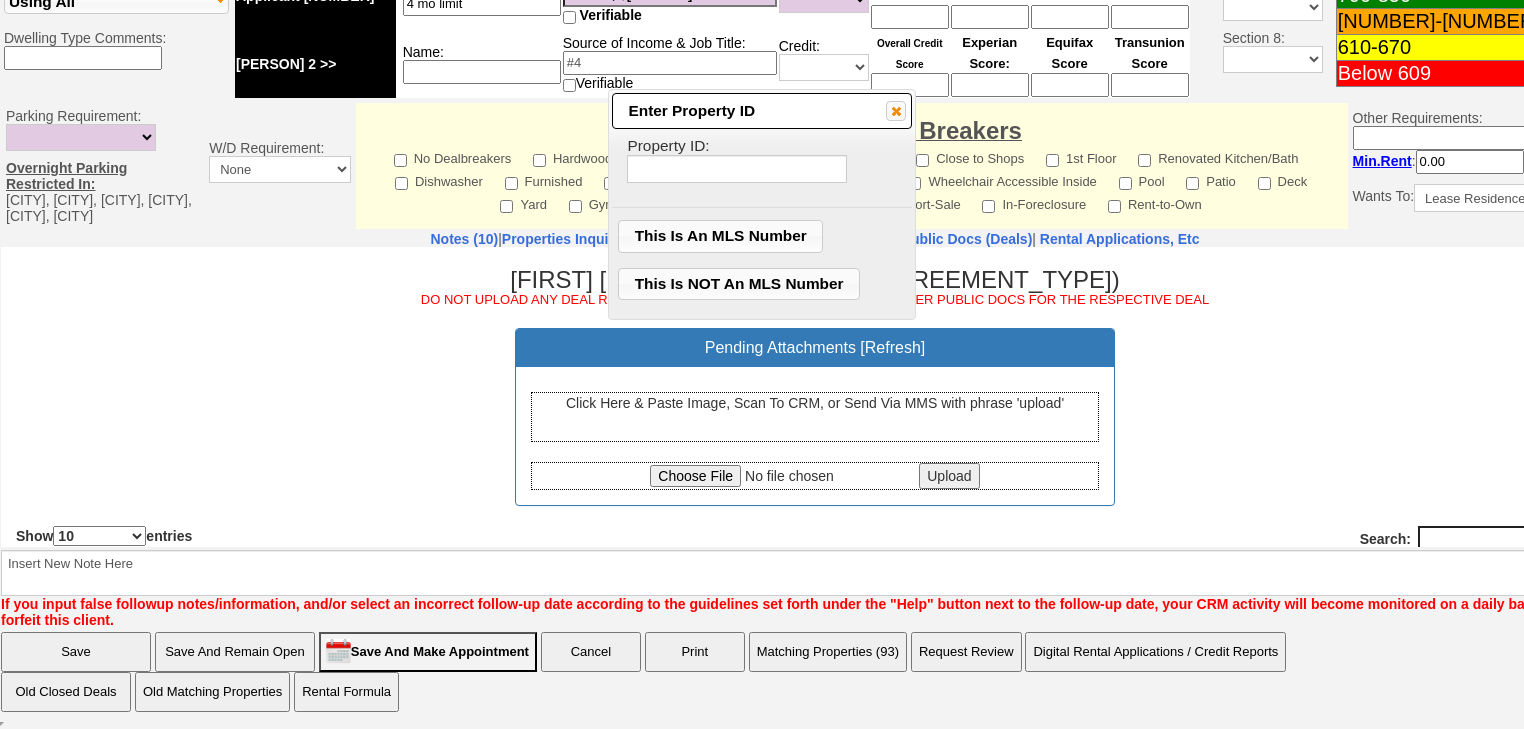 click on "Pending Attachments [ Refresh ]
Click Here & Paste Image, Scan To CRM, or Send Via MMS with phrase 'upload'   Upload" at bounding box center [815, 416] 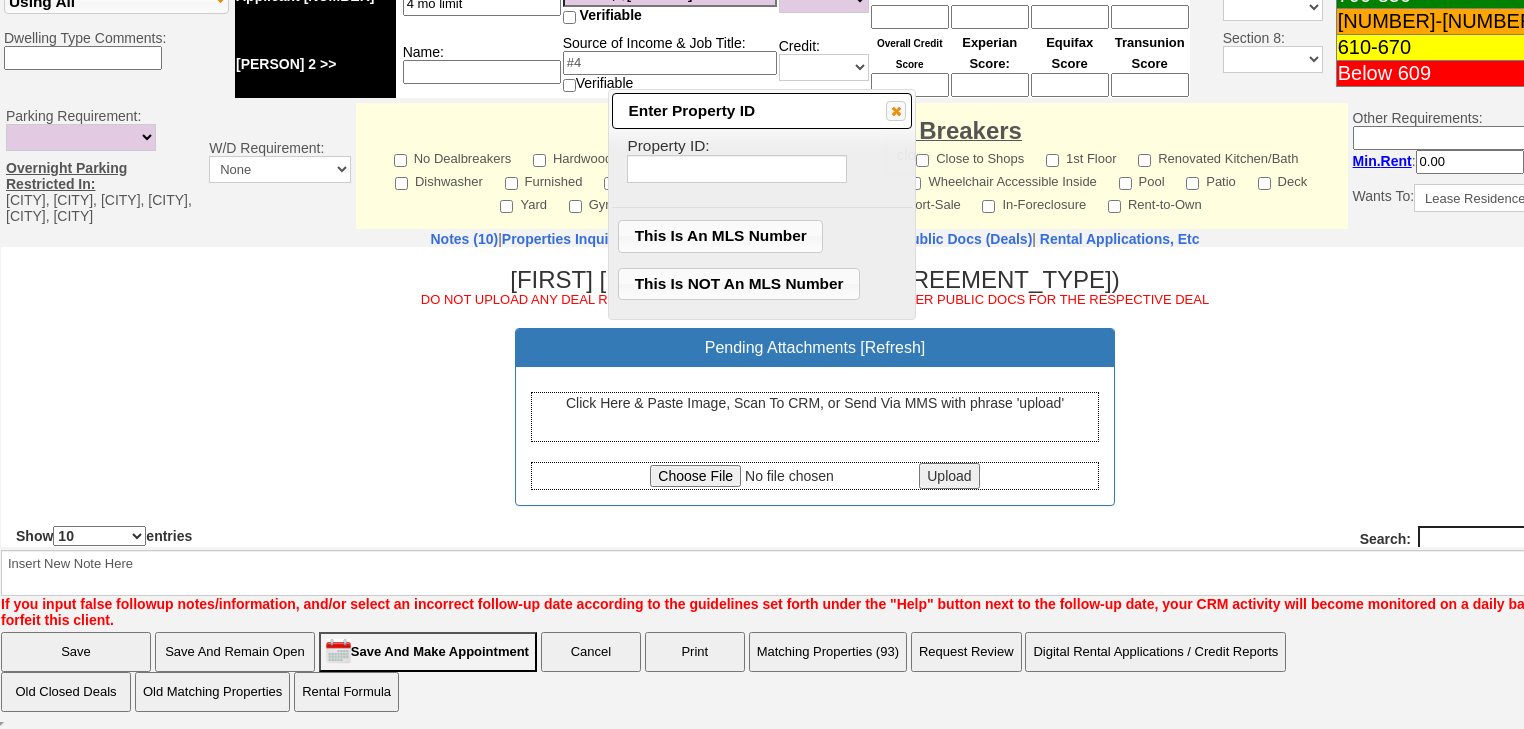 click at bounding box center (896, 111) 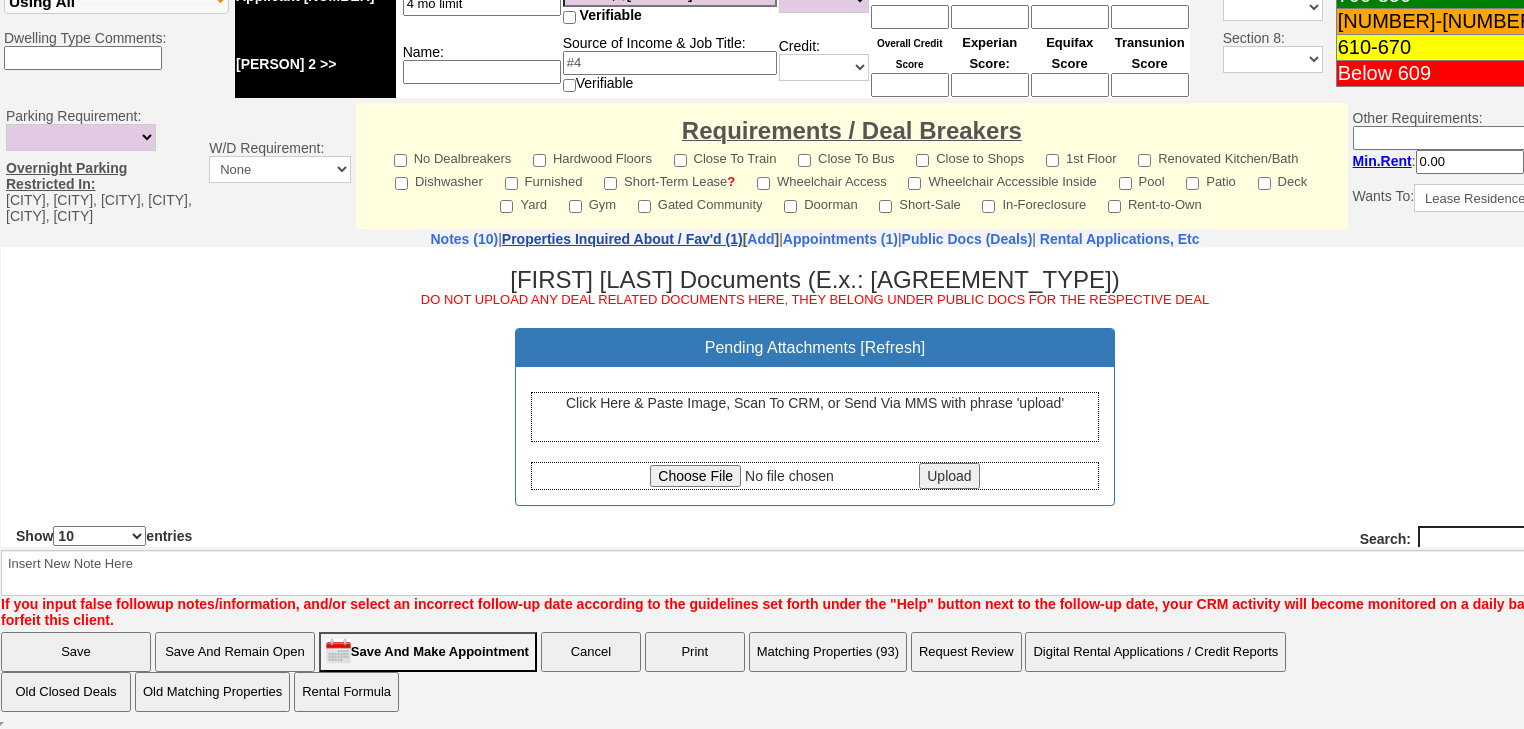 click on "Properties Inquired About / Fav'd
(1)" at bounding box center [622, 239] 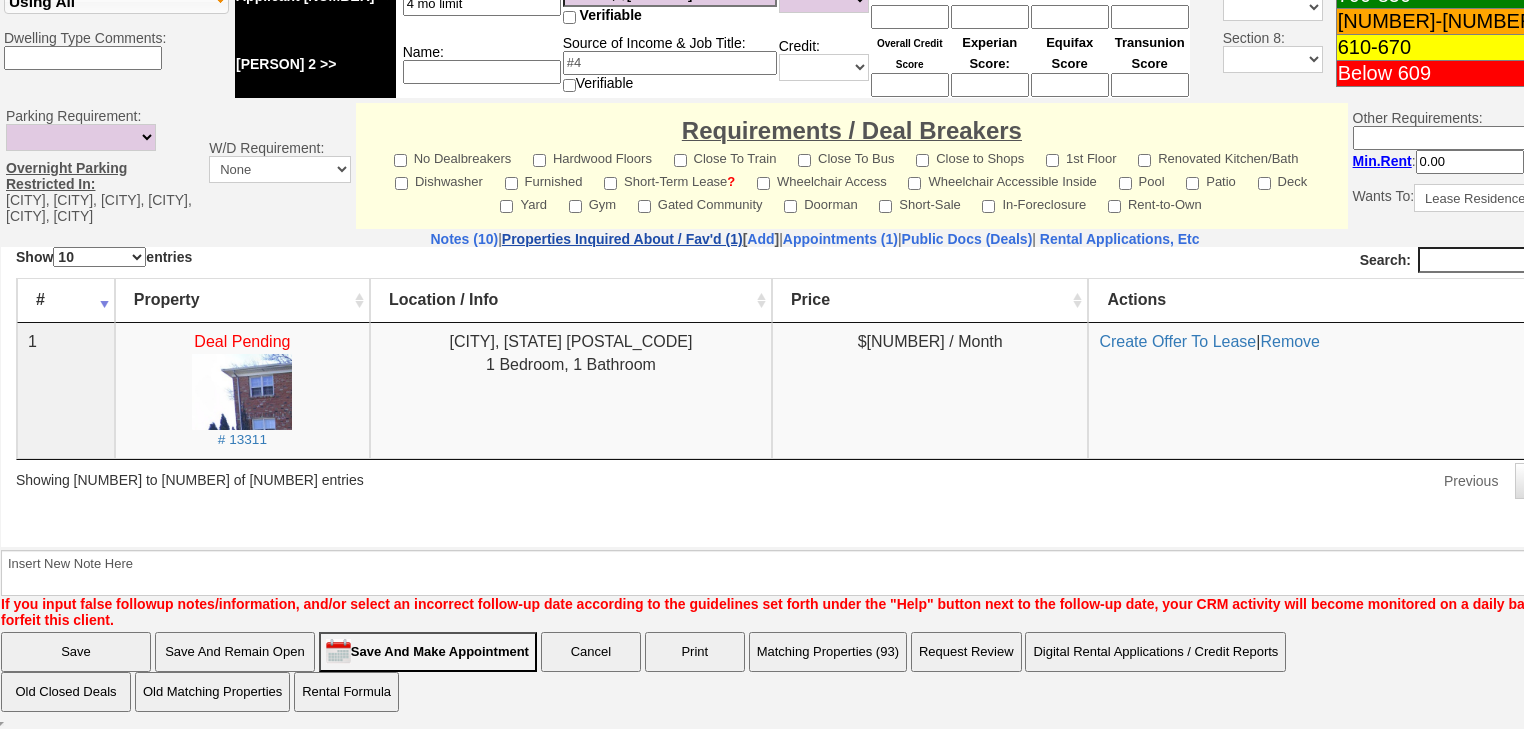 scroll, scrollTop: 0, scrollLeft: 0, axis: both 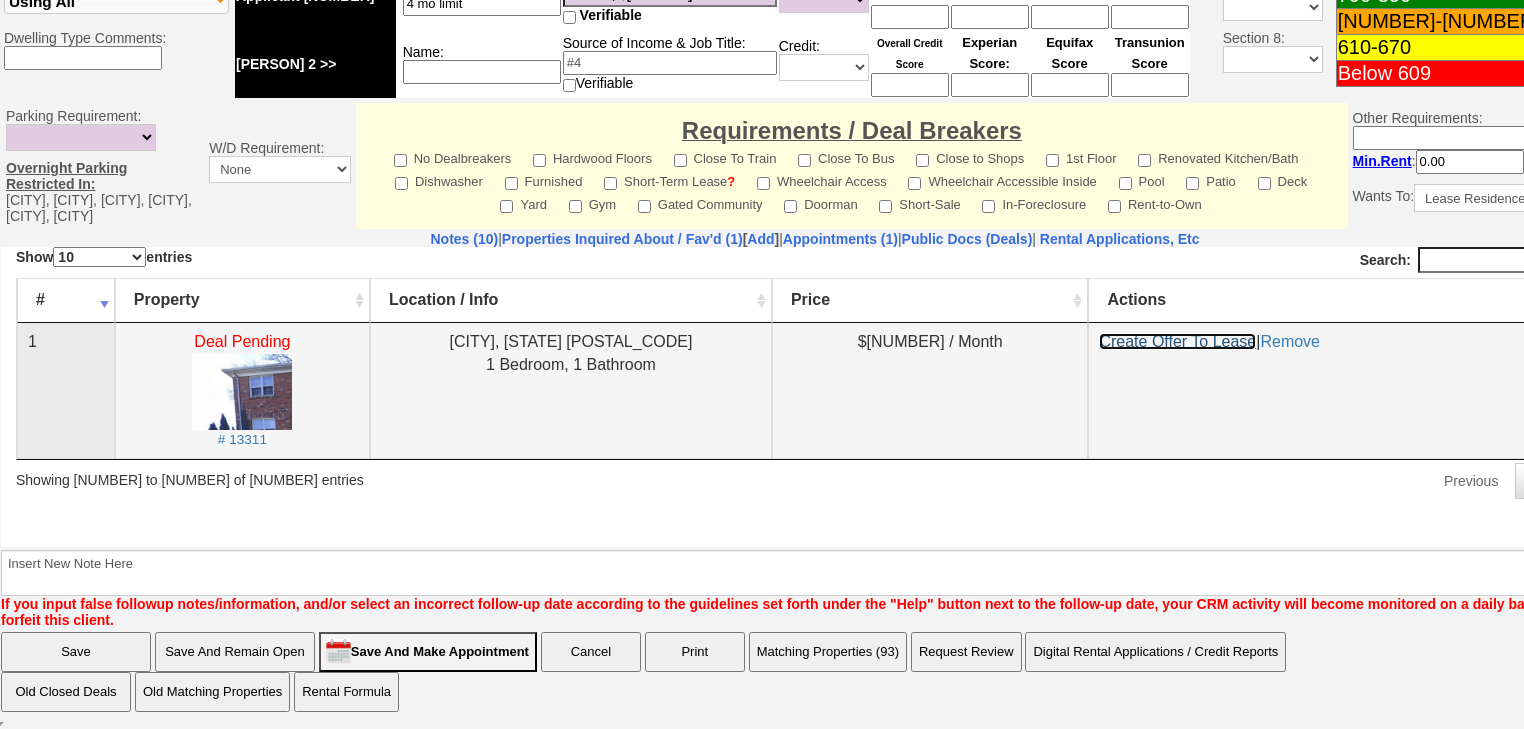 click on "Create Offer To Lease" at bounding box center (1177, 340) 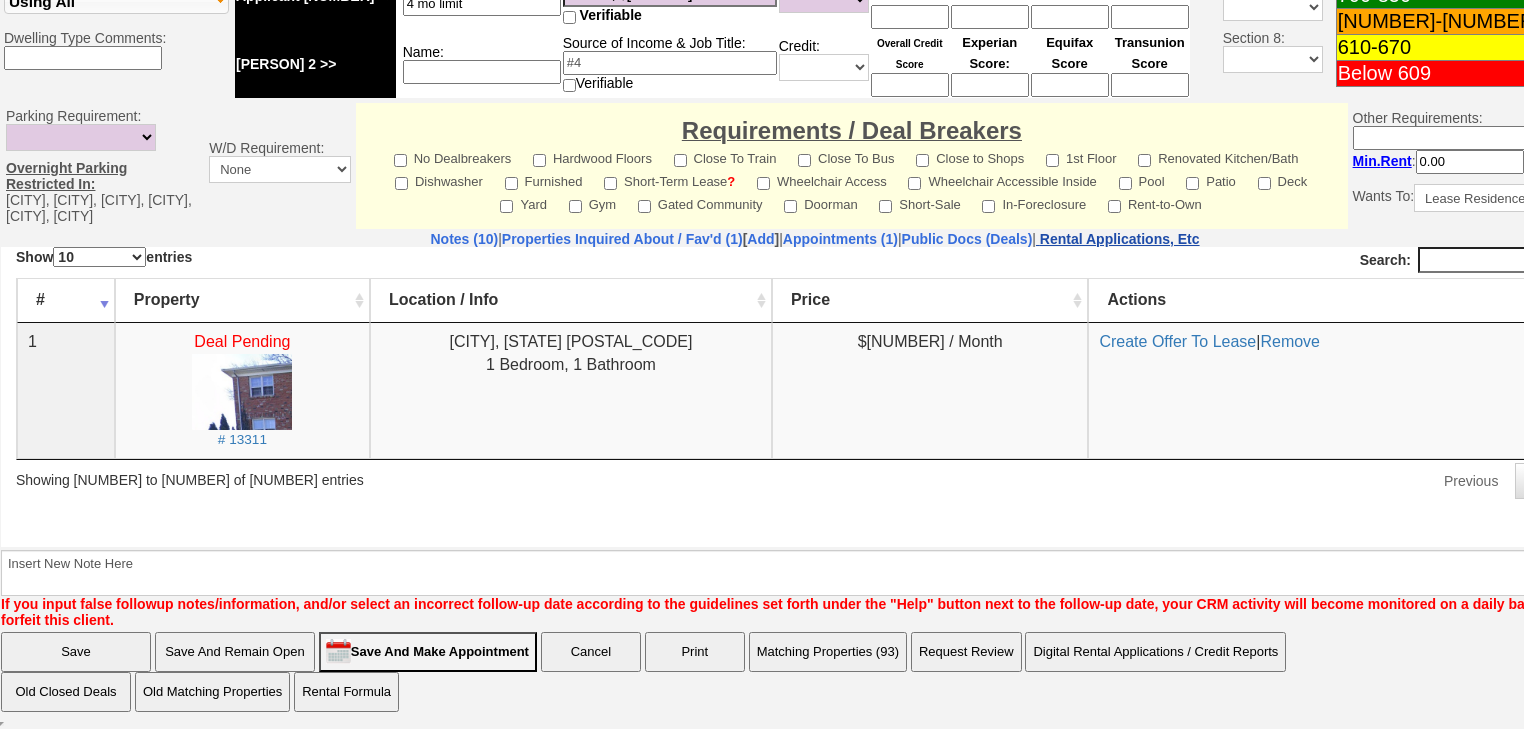 click on "Rental Applications, Etc" at bounding box center (1120, 239) 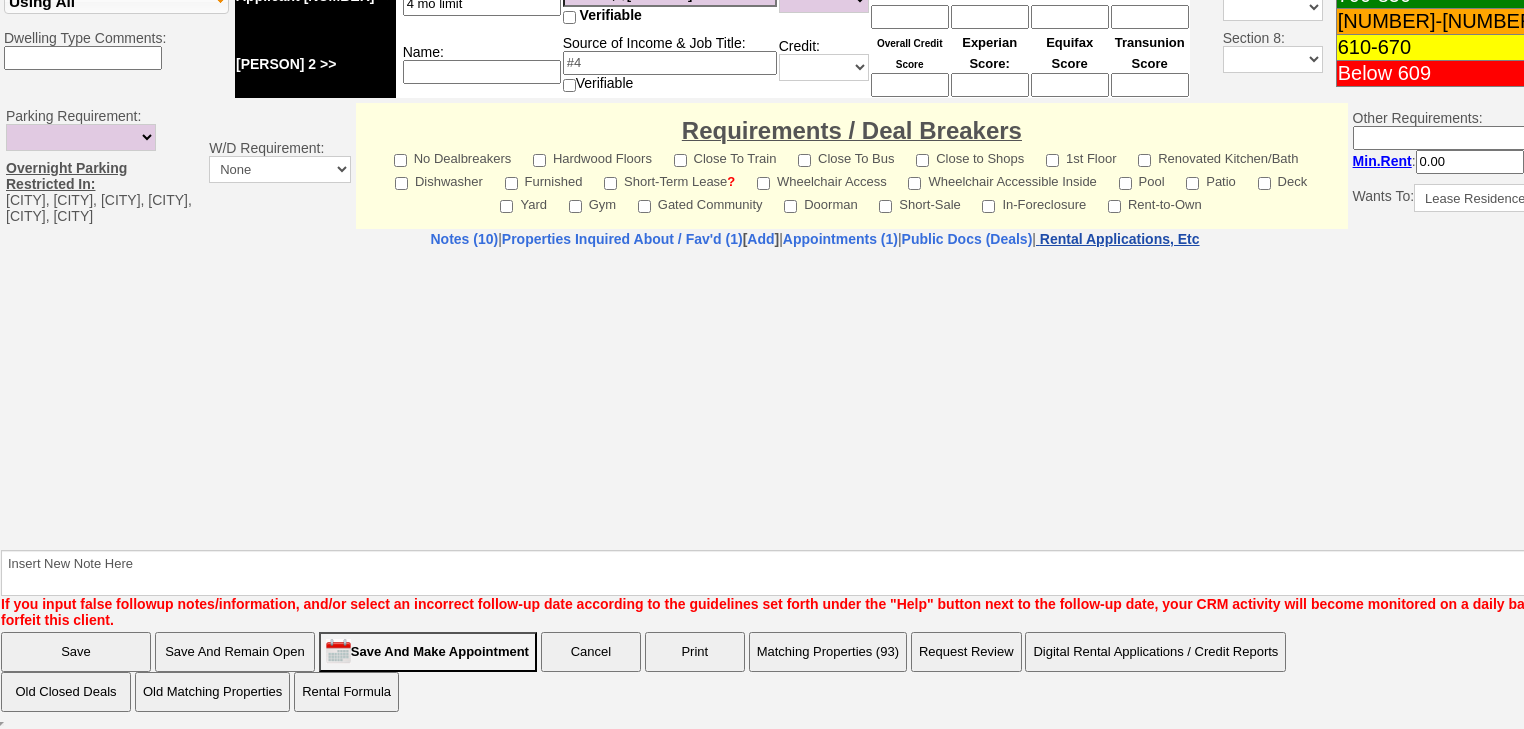 select on "[NUMBER]" 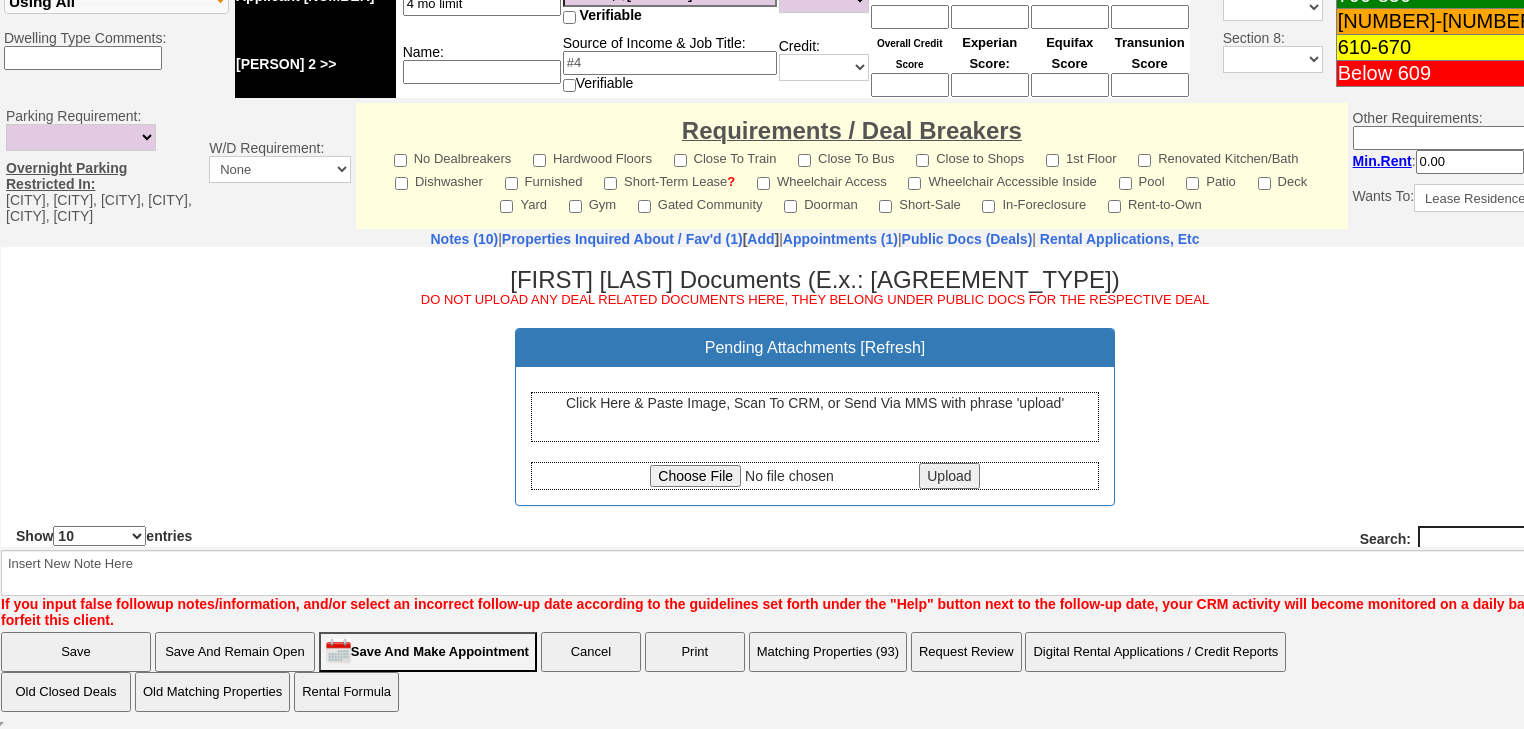 scroll, scrollTop: 0, scrollLeft: 0, axis: both 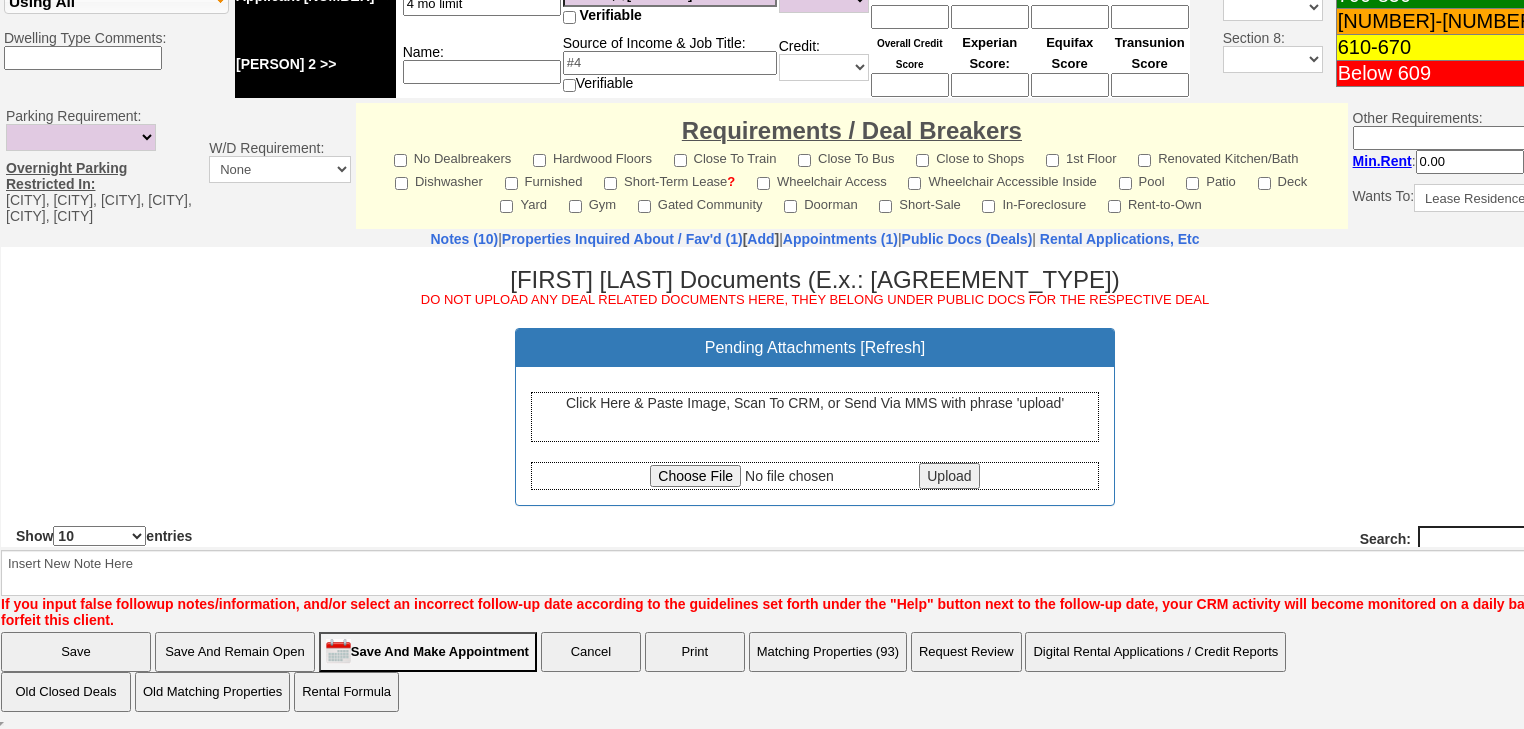 click at bounding box center (782, 475) 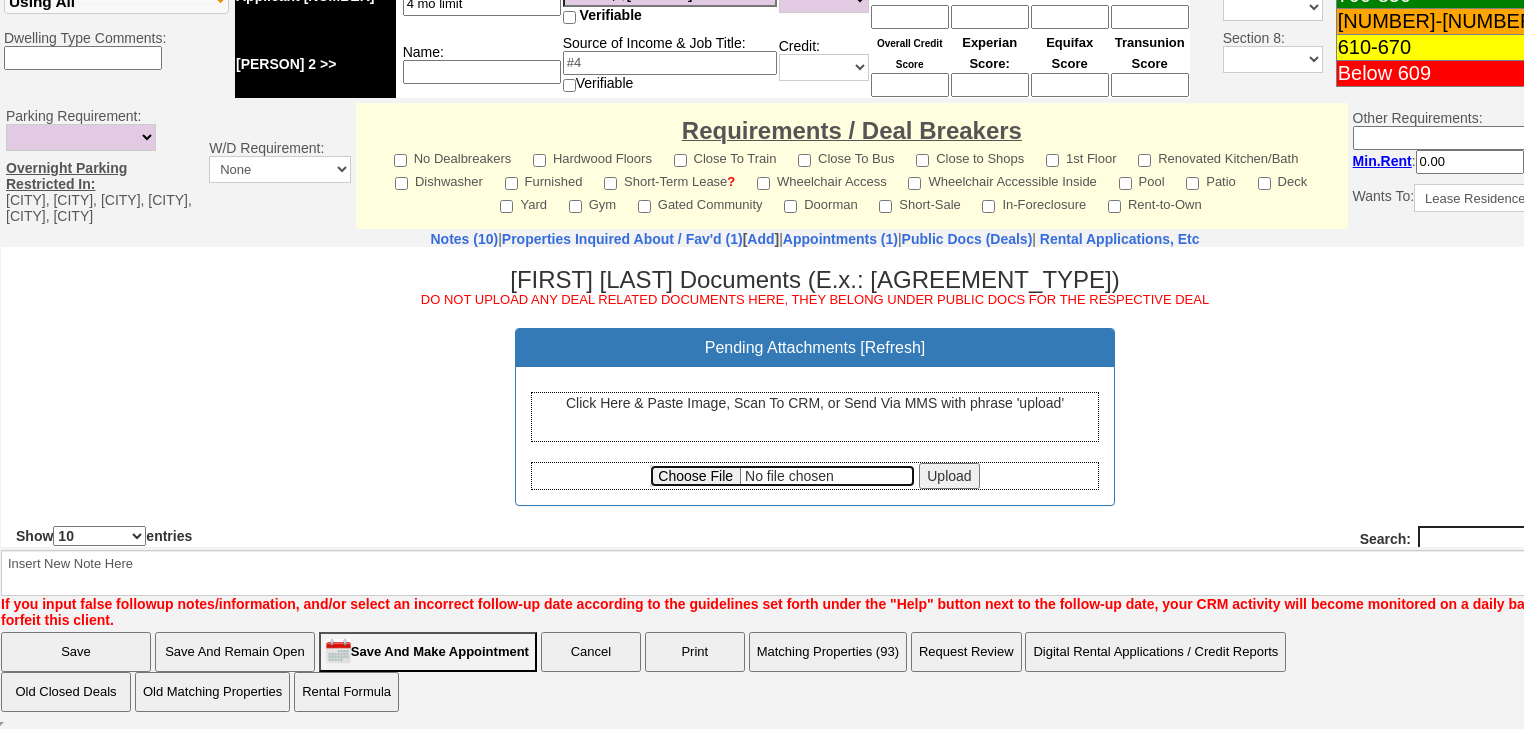 type on "C:\fakepath\Listing.pdf" 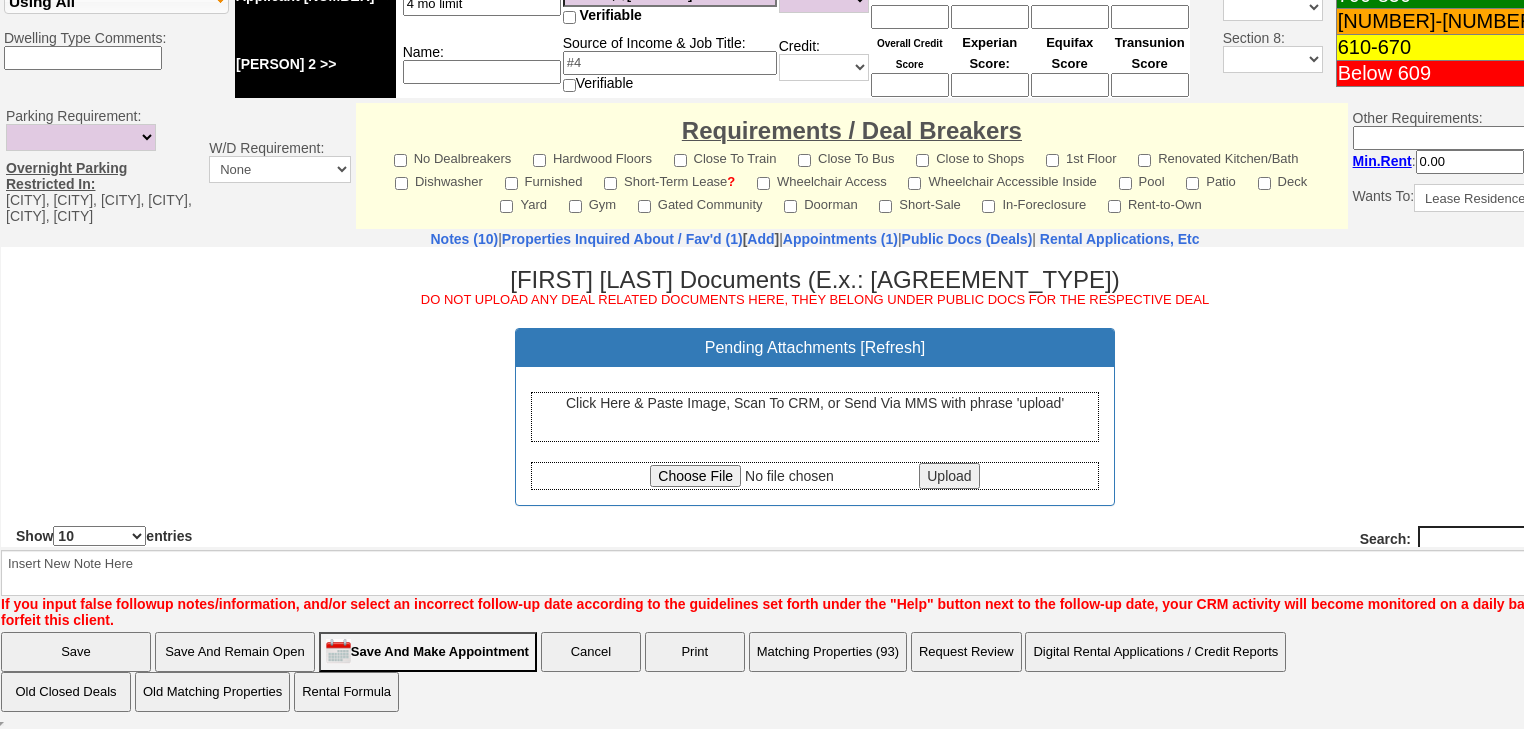 click on "Upload" at bounding box center [949, 475] 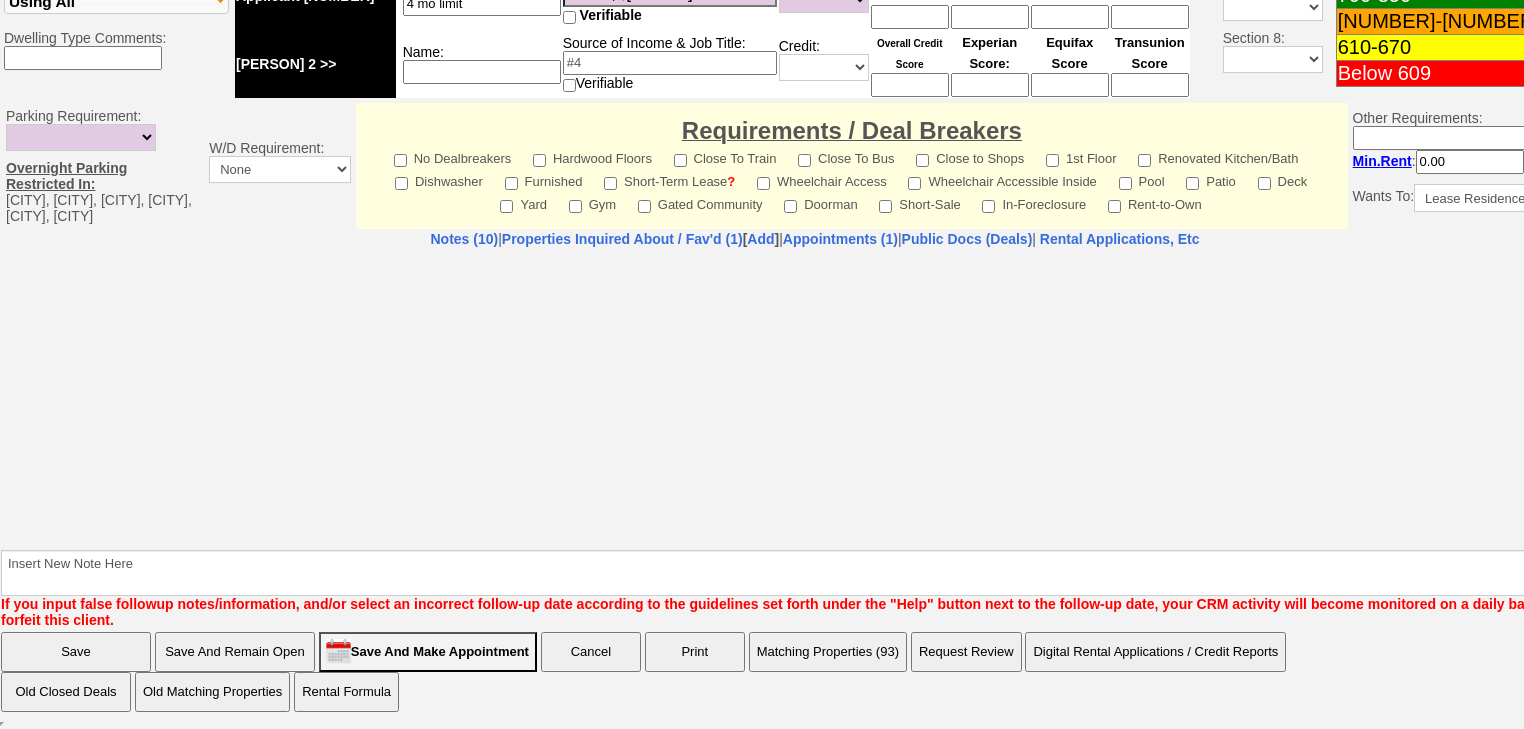 select on "[NUMBER]" 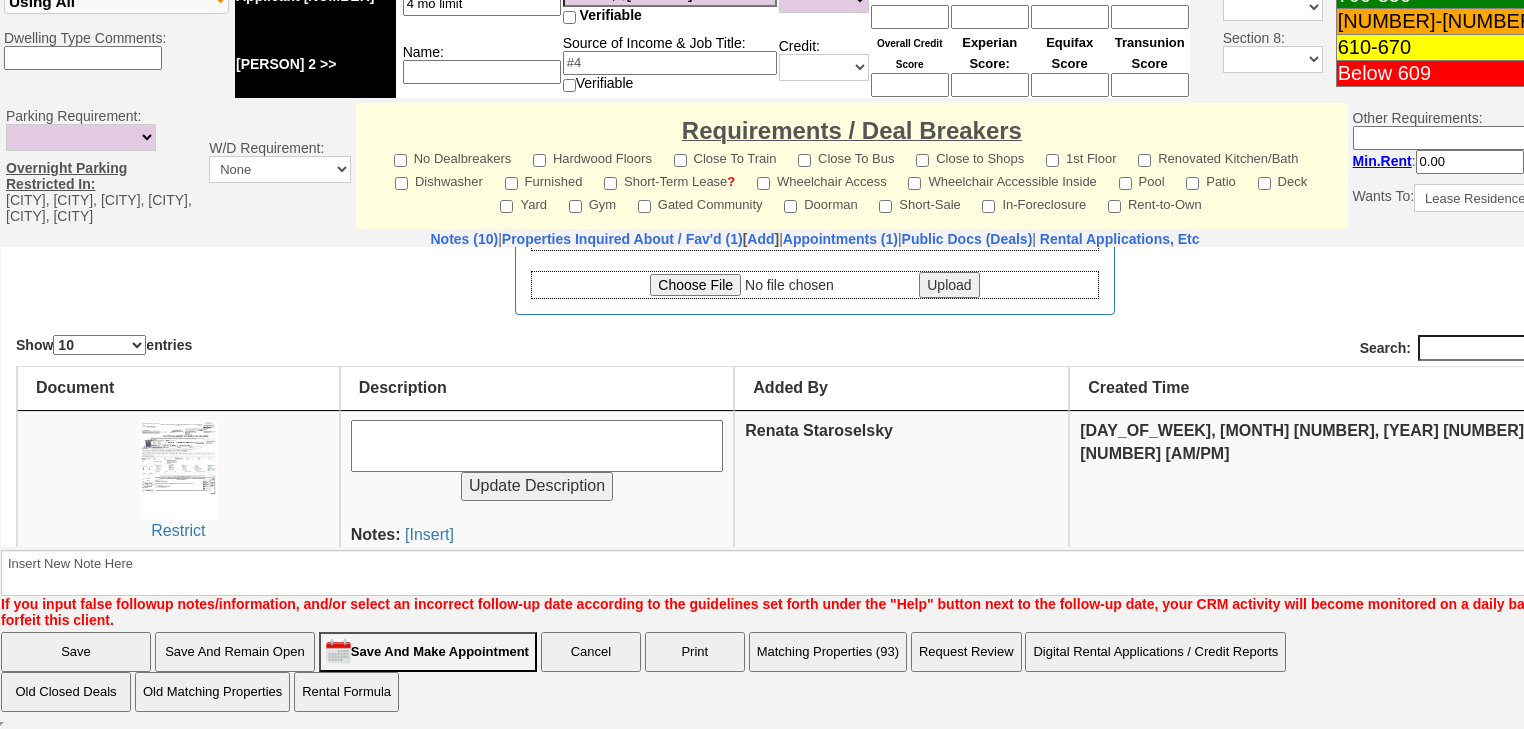 scroll, scrollTop: 320, scrollLeft: 0, axis: vertical 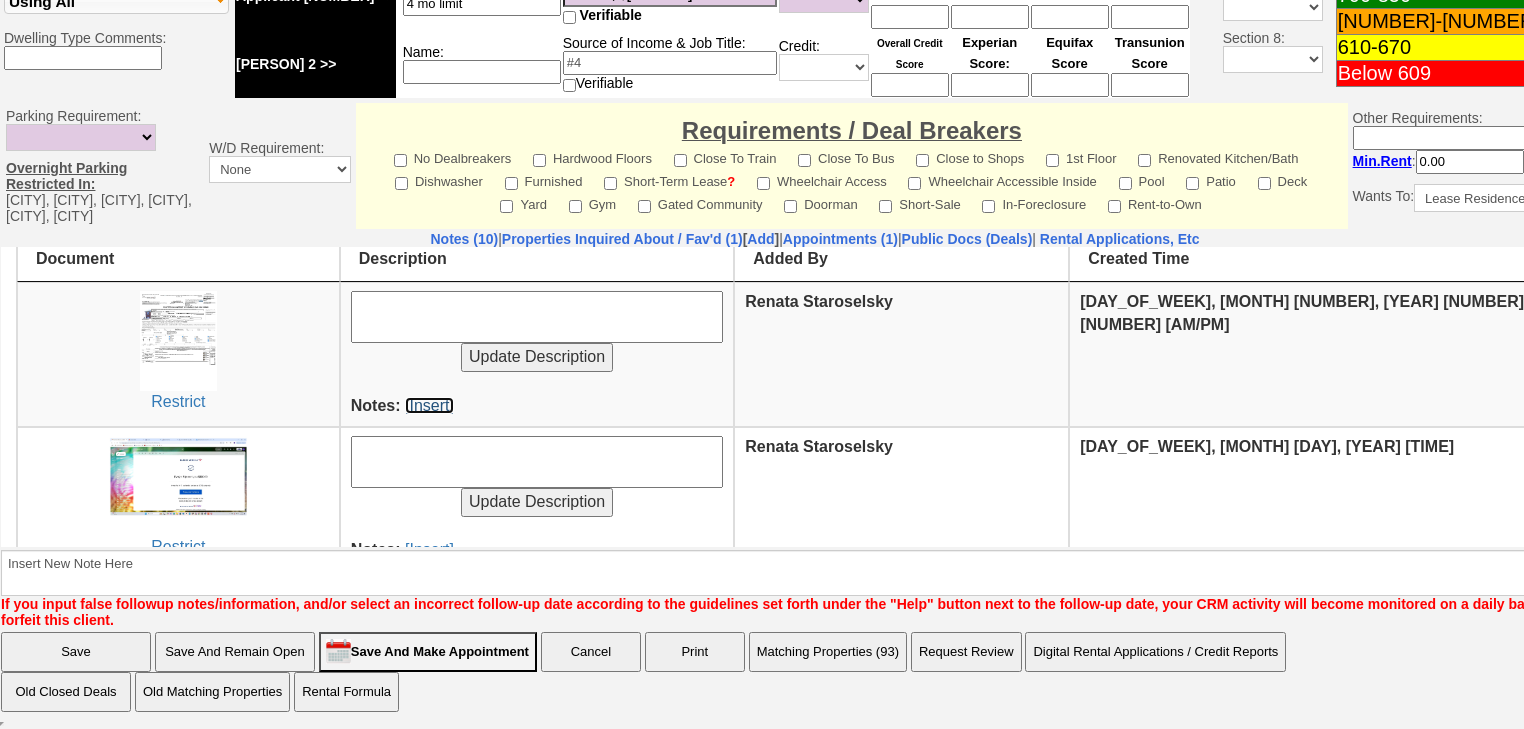 click on "[Insert]" at bounding box center (429, 404) 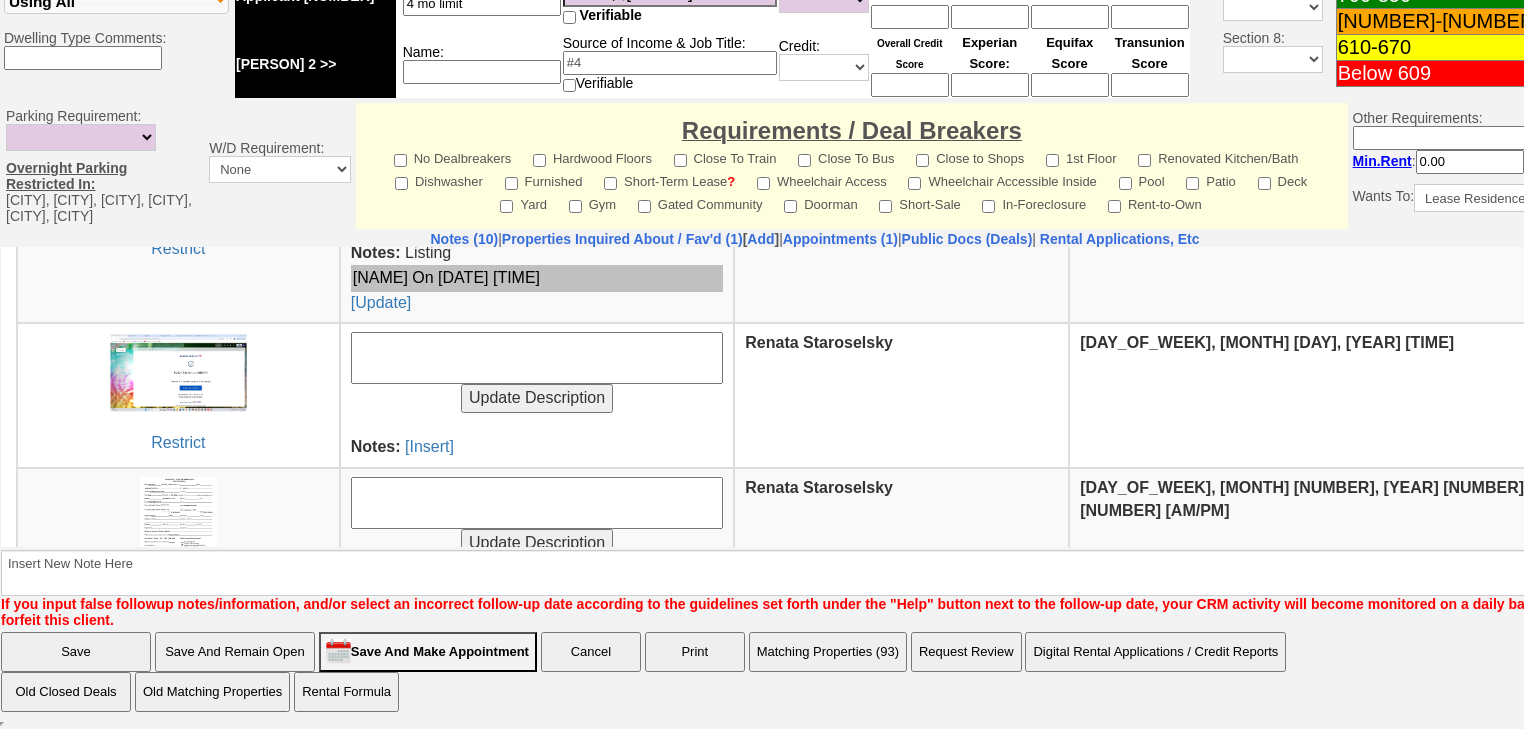scroll, scrollTop: 560, scrollLeft: 0, axis: vertical 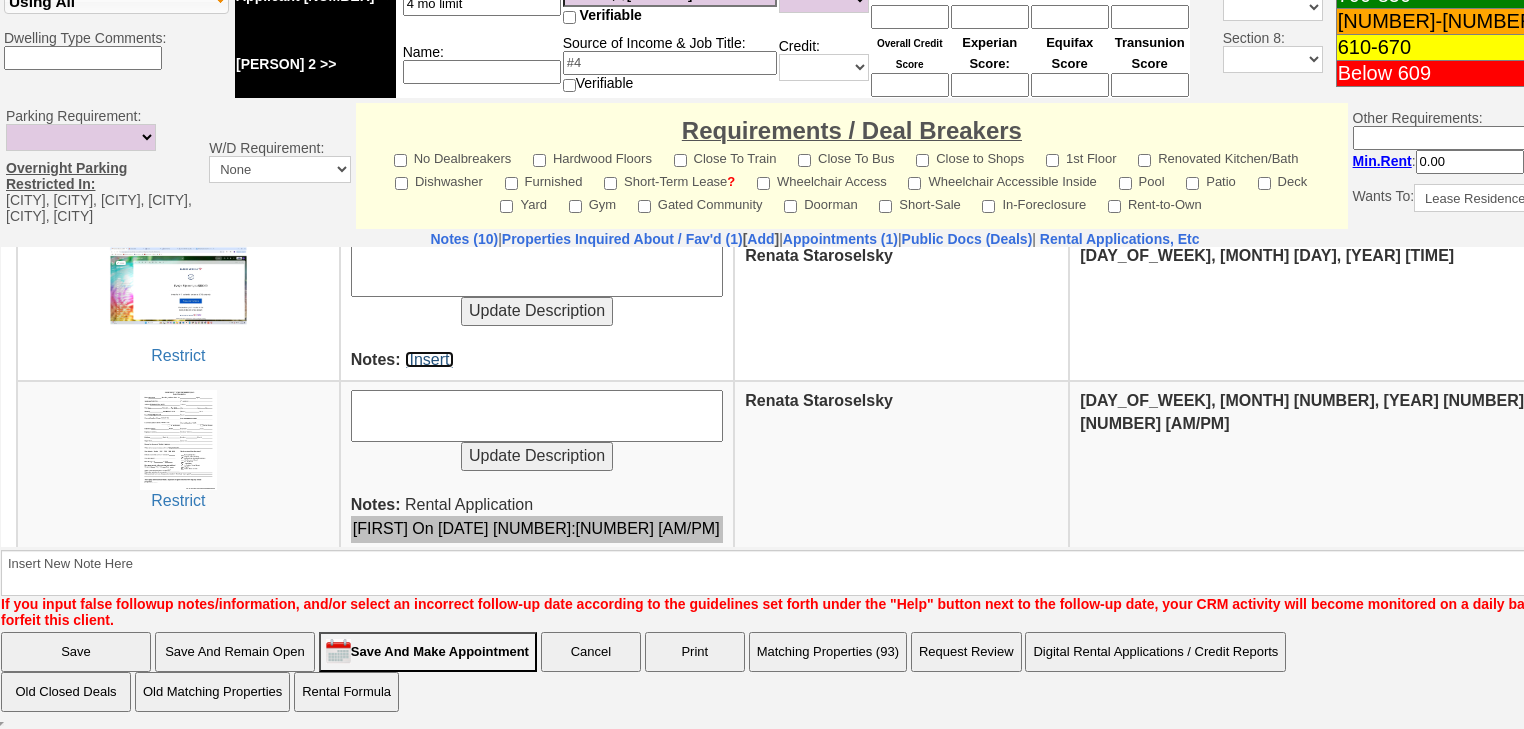 click on "[Insert]" at bounding box center [429, 358] 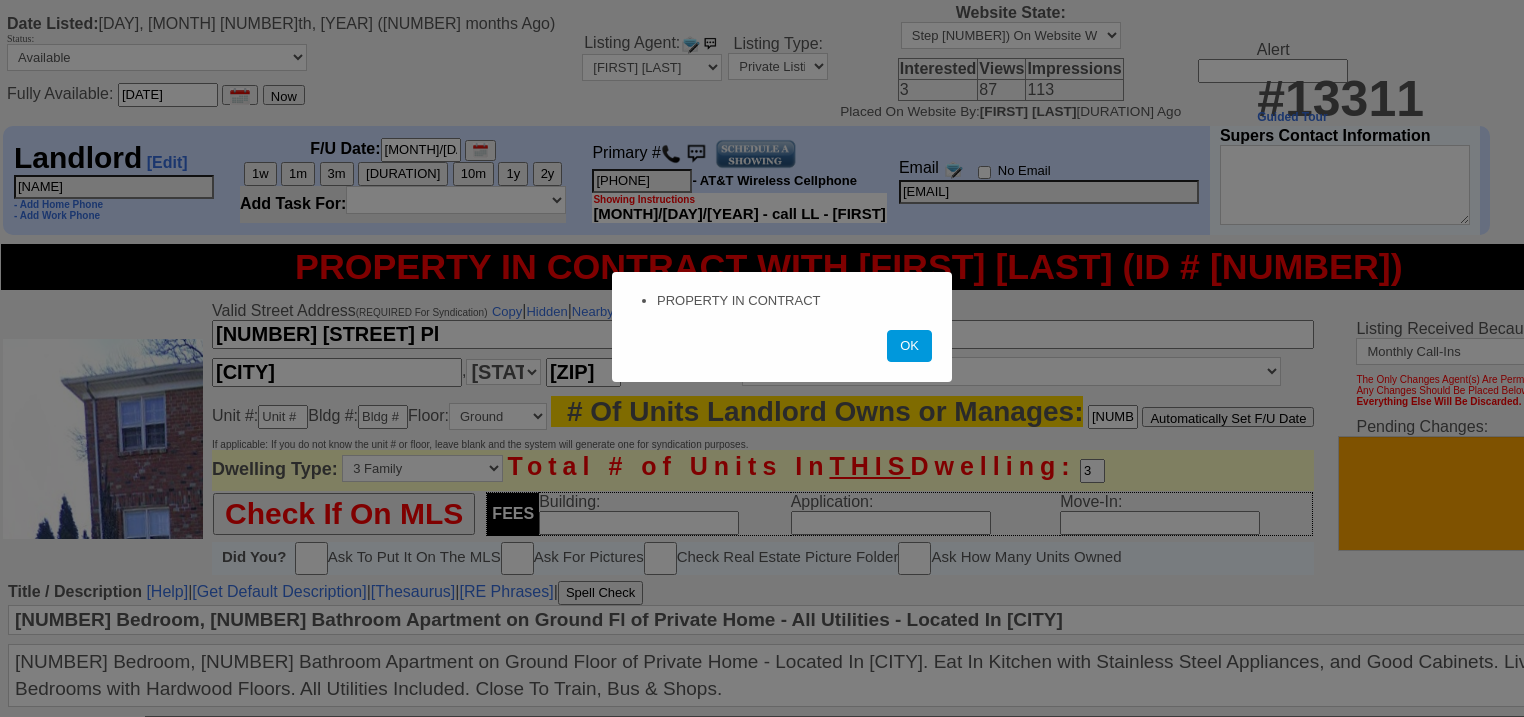 scroll, scrollTop: 0, scrollLeft: 0, axis: both 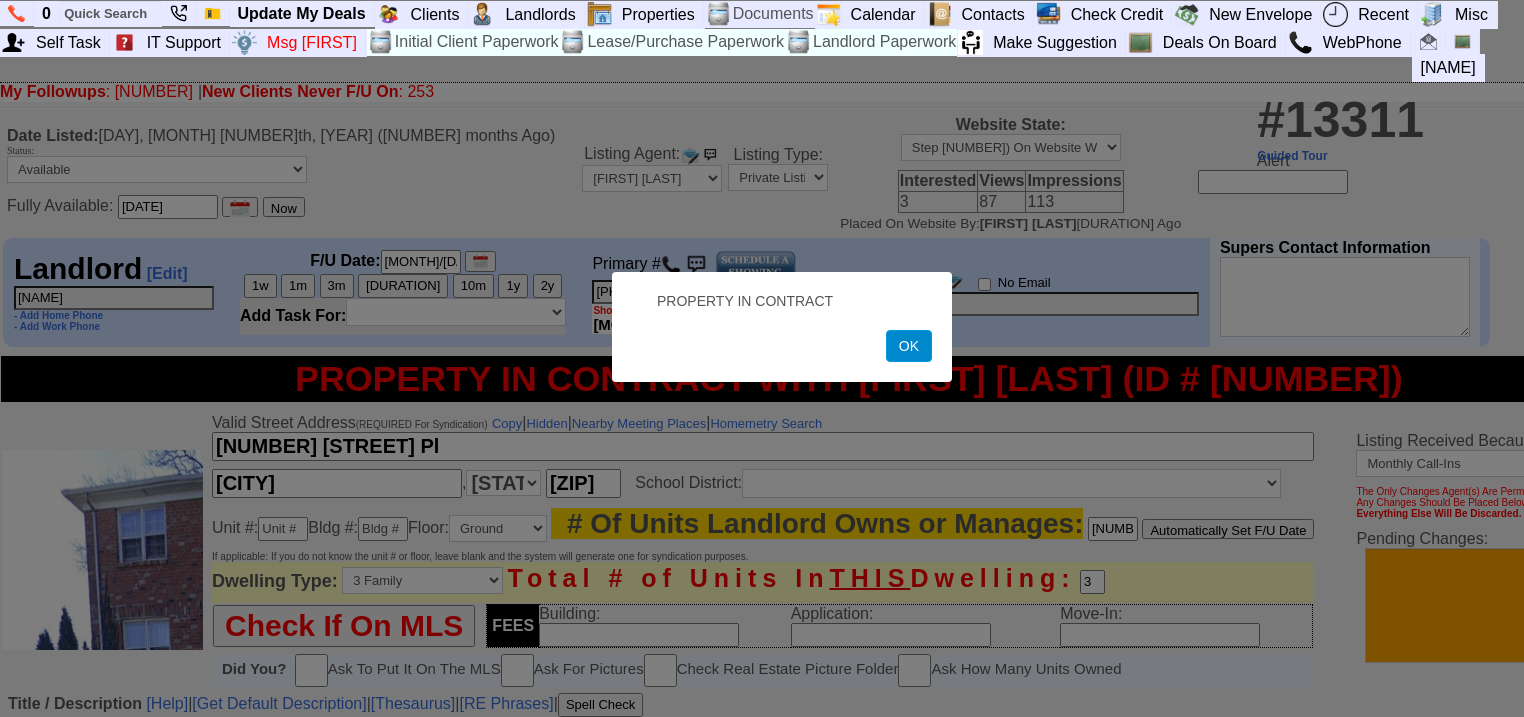 click on "OK" at bounding box center [909, 346] 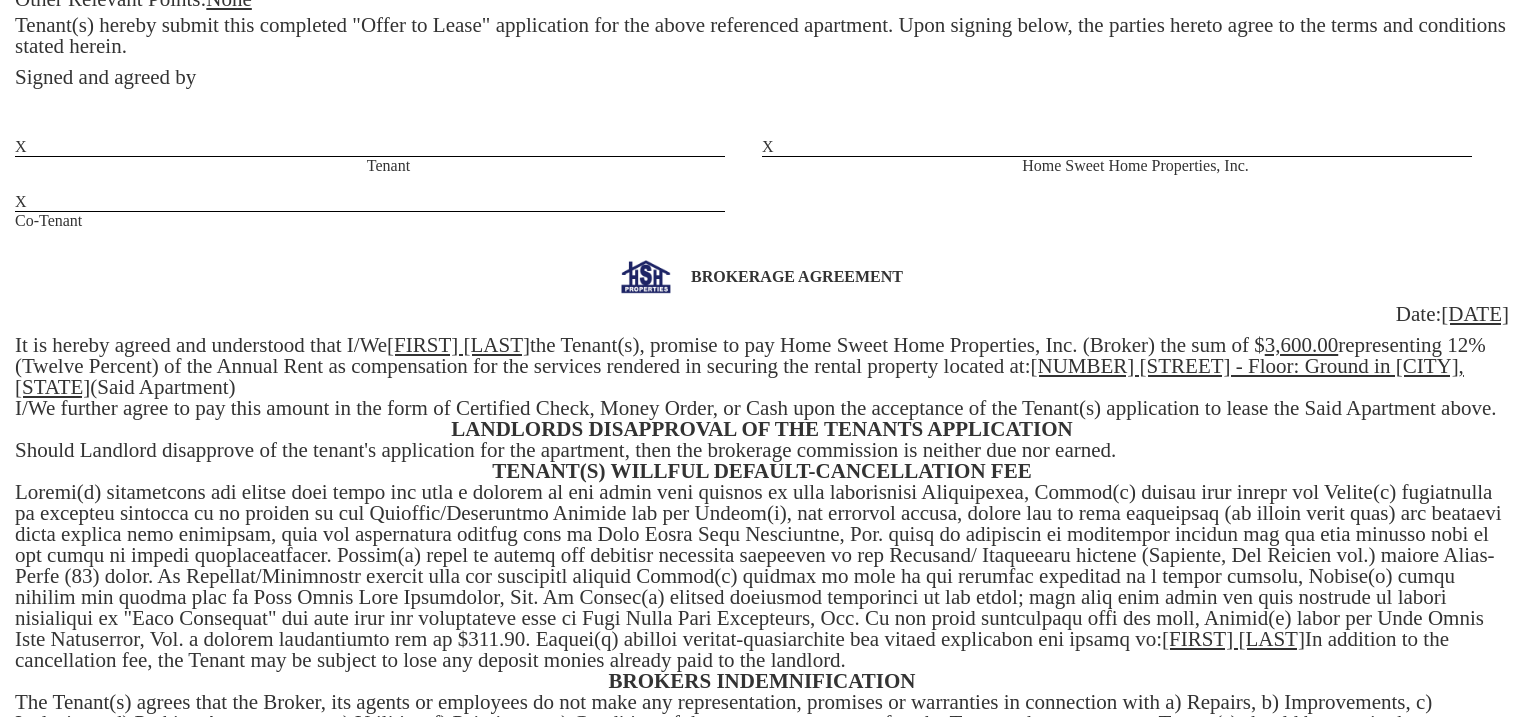 scroll, scrollTop: 400, scrollLeft: 0, axis: vertical 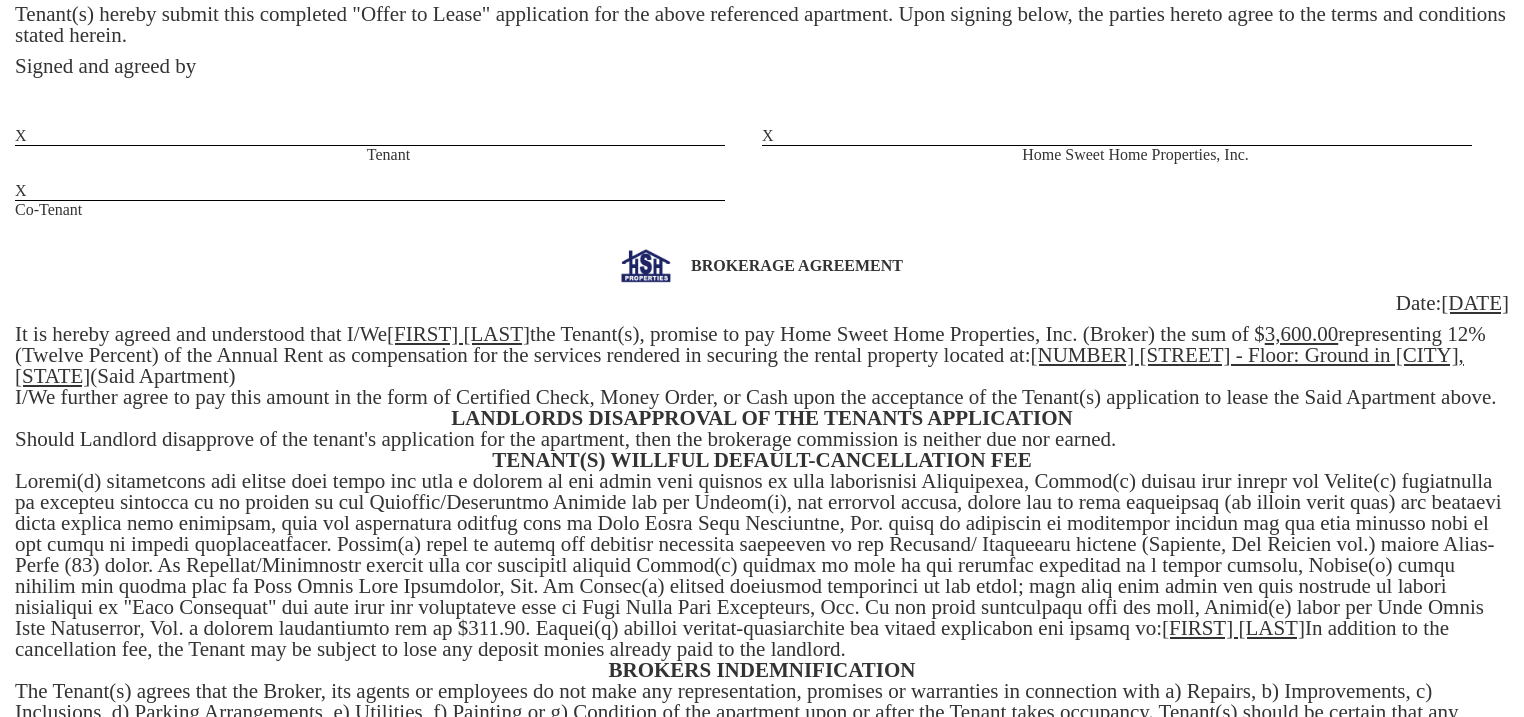 click on "3,600.00" at bounding box center [1302, 334] 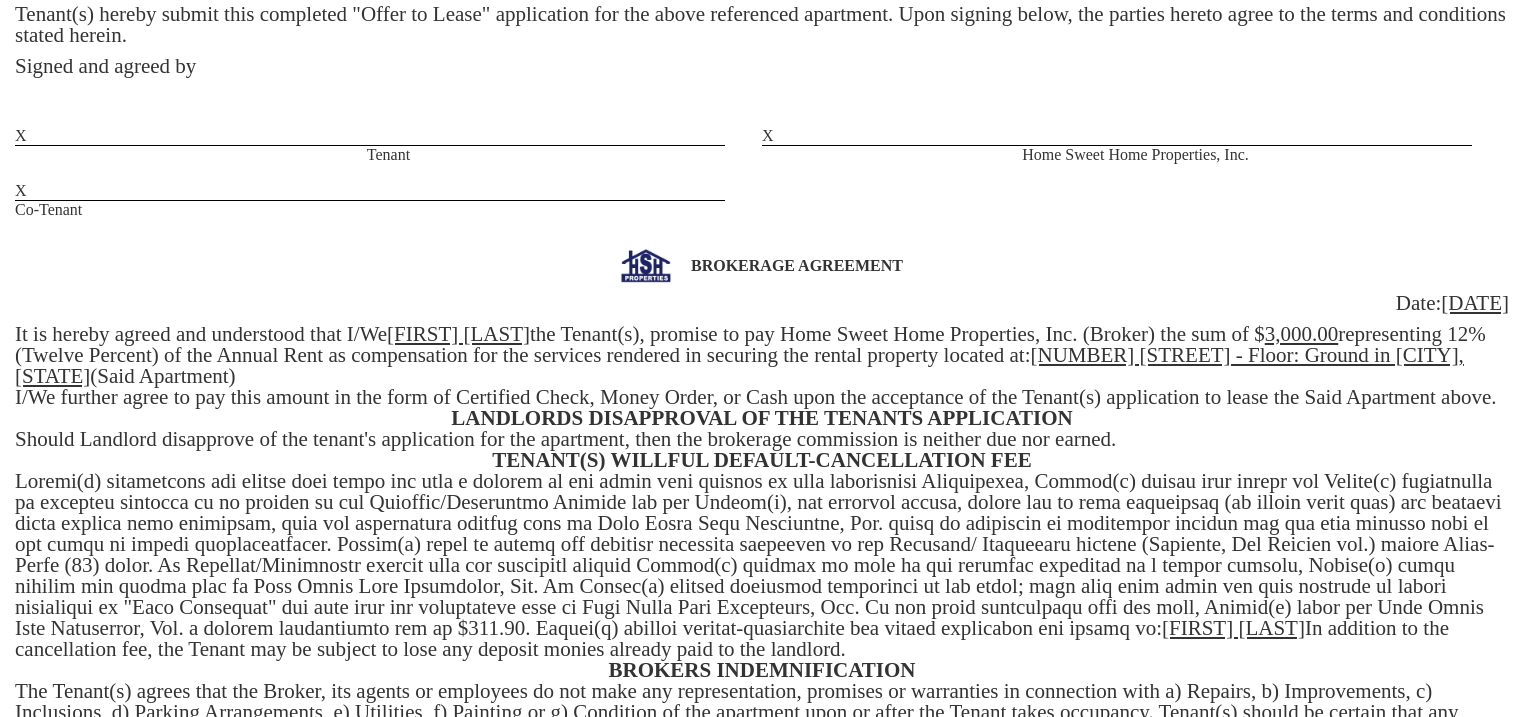 click on "BROKERAGE AGREEMENT
Date:  08/01/2025
It is hereby agreed and understood that I/We  Evelyn Rijo  the Tenant(s), promise to pay Home Sweet Home Properties, Inc. (Broker) the sum of $ 3,000.00  representing 12% (Twelve Percent) of the Annual Rent as compensation for the services rendered in securing the rental property located at:  71 Portland Pl - Floor: Ground in Yonkers, NY  (Said Apartment)
I/We further agree to pay this amount in the form of Certified Check, Money Order, or Cash upon the
acceptance of the Tenant(s) application to lease the Said Apartment above.
LANDLORDS DISAPPROVAL OF THE TENANTS APPLICATION
Should Landlord disapprove of the tenant's application for the apartment, then the brokerage commission
is neither due nor earned.
TENANT(S) WILLFUL DEFAULT-CANCELLATION FEE Evelyn Rijo
In addition to the cancellation fee, the Tenant may be subject to lose any deposit monies already paid to
the landlord.
BROKERS INDEMNIFICATION
TOTAL COMMISSION DUE: $ 3,600.00
$ 600
$ 3,000.00" at bounding box center (762, 596) 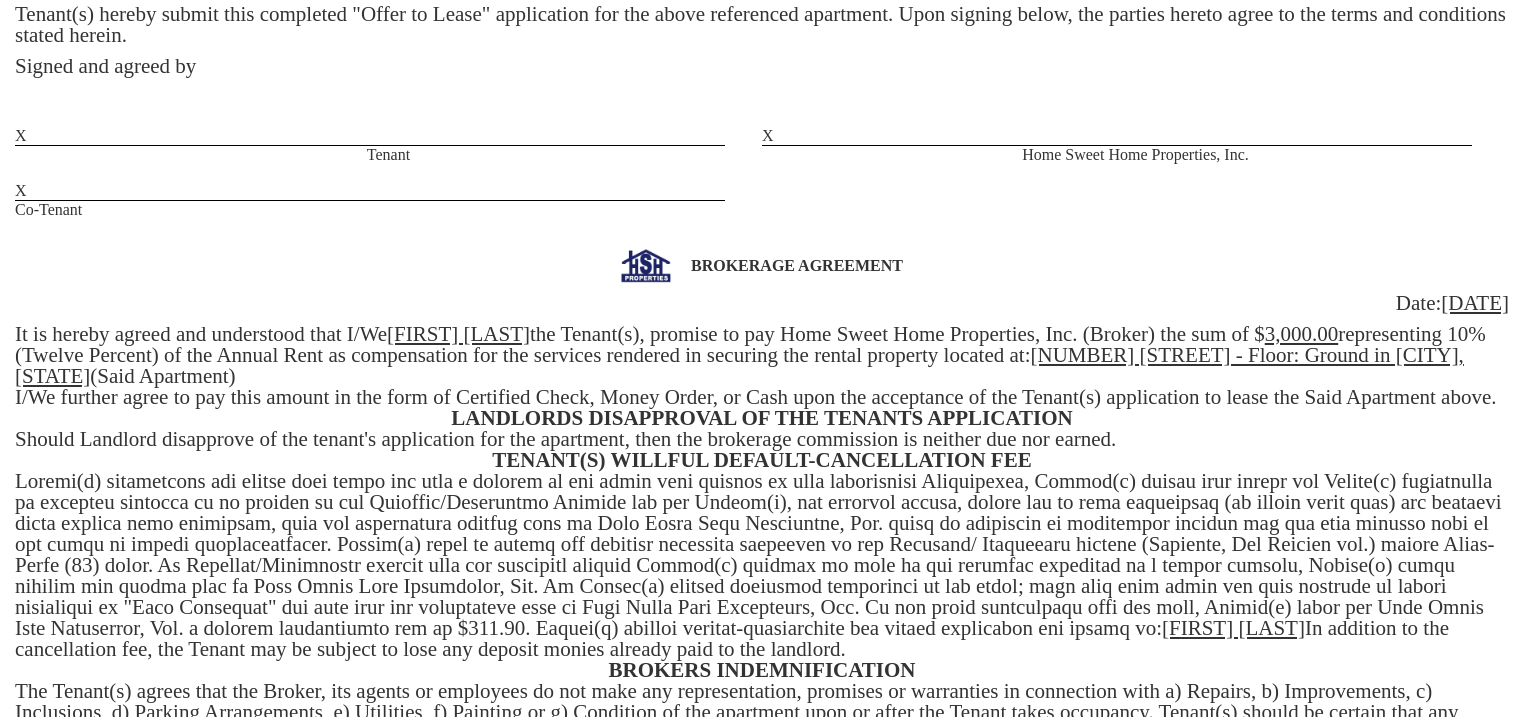 click on "BROKERAGE AGREEMENT
Date:  08/01/2025
It is hereby agreed and understood that I/We  Evelyn Rijo  the Tenant(s), promise to pay Home Sweet Home Properties, Inc. (Broker) the sum of $ 3,000.00  representing 10% (Twelve Percent) of the Annual Rent as compensation for the services rendered in securing the rental property located at:  71 Portland Pl - Floor: Ground in Yonkers, NY  (Said Apartment)
I/We further agree to pay this amount in the form of Certified Check, Money Order, or Cash upon the
acceptance of the Tenant(s) application to lease the Said Apartment above.
LANDLORDS DISAPPROVAL OF THE TENANTS APPLICATION
Should Landlord disapprove of the tenant's application for the apartment, then the brokerage commission
is neither due nor earned.
TENANT(S) WILLFUL DEFAULT-CANCELLATION FEE Evelyn Rijo
In addition to the cancellation fee, the Tenant may be subject to lose any deposit monies already paid to
the landlord.
BROKERS INDEMNIFICATION
TOTAL COMMISSION DUE: $ 3,600.00
$ 600
$ 3,000.00" at bounding box center [762, 596] 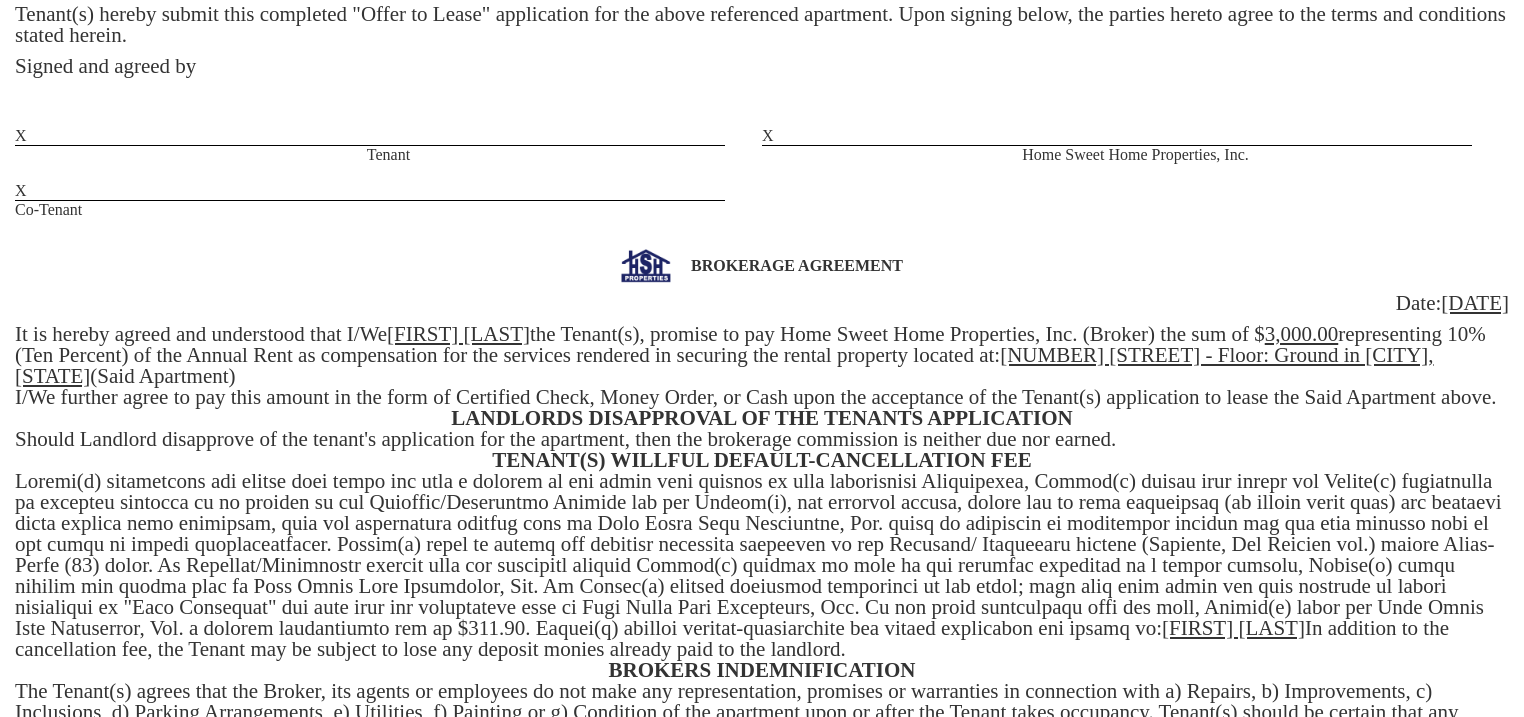 scroll, scrollTop: 766, scrollLeft: 0, axis: vertical 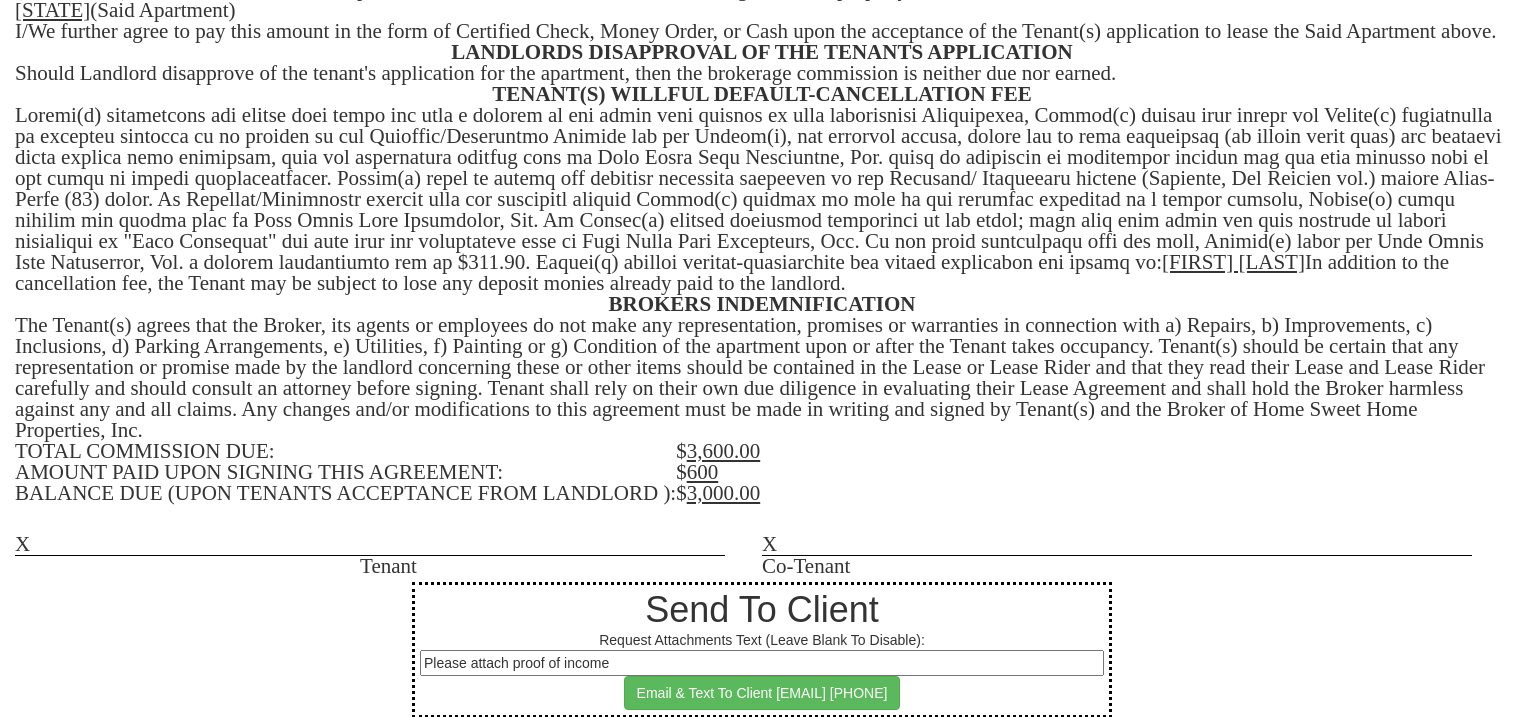 click on "3,600.00" at bounding box center (724, 451) 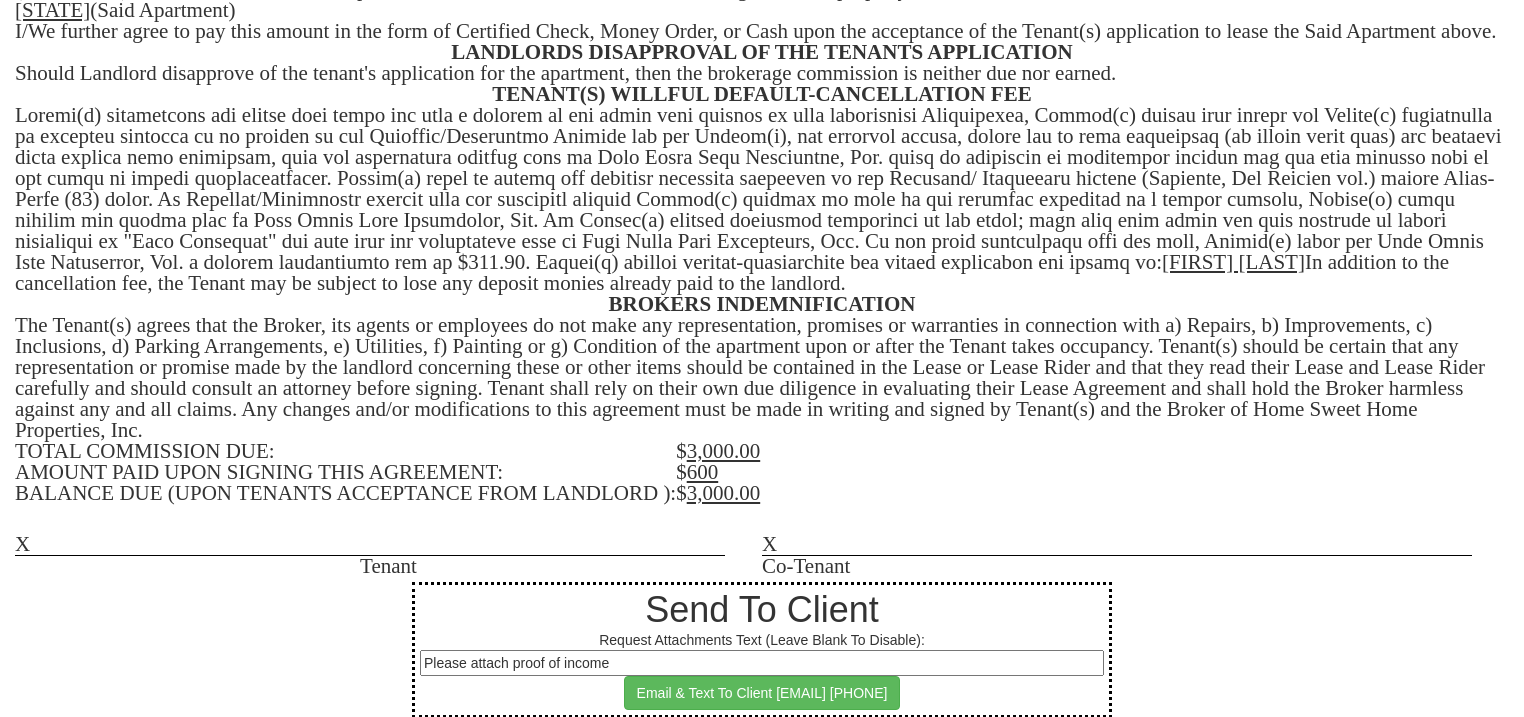 click on "3,000.00" at bounding box center [724, 493] 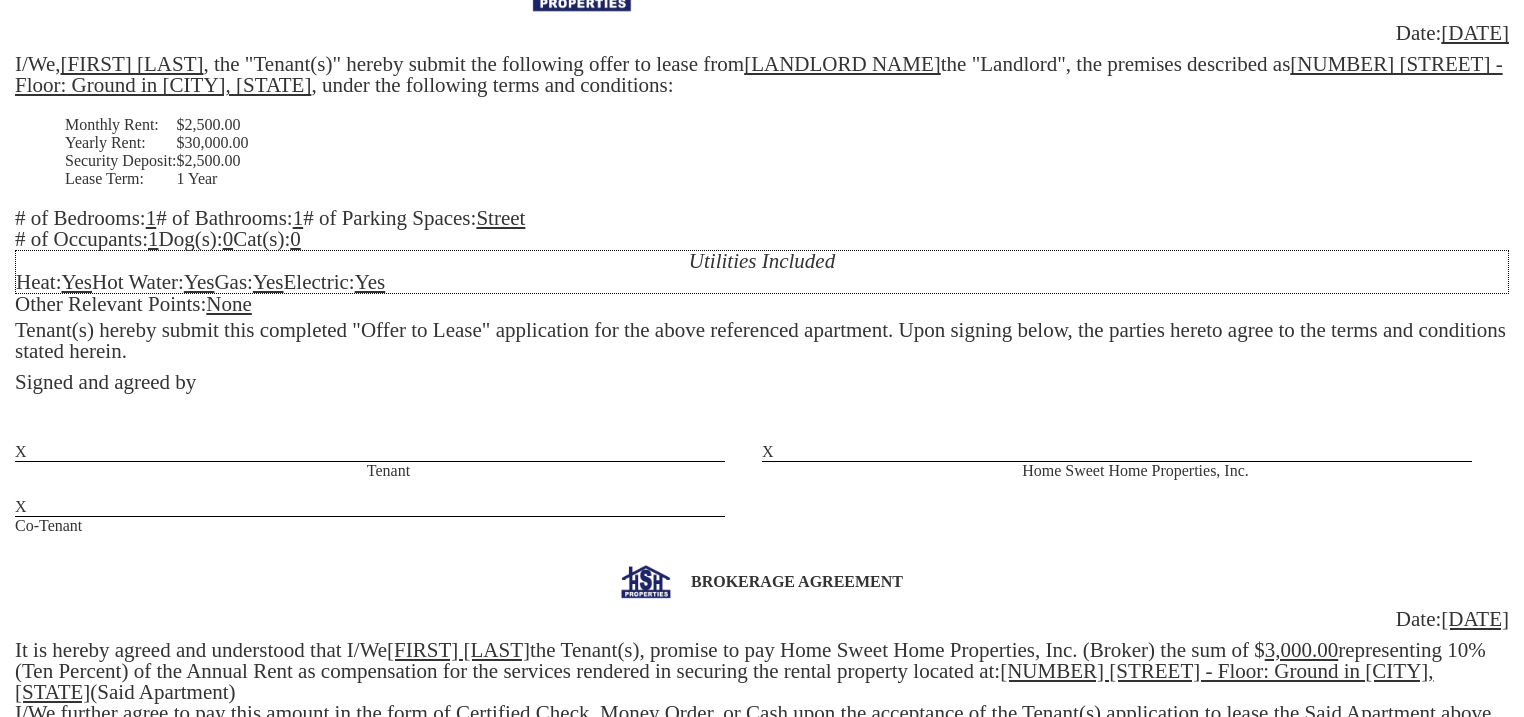 scroll, scrollTop: 0, scrollLeft: 0, axis: both 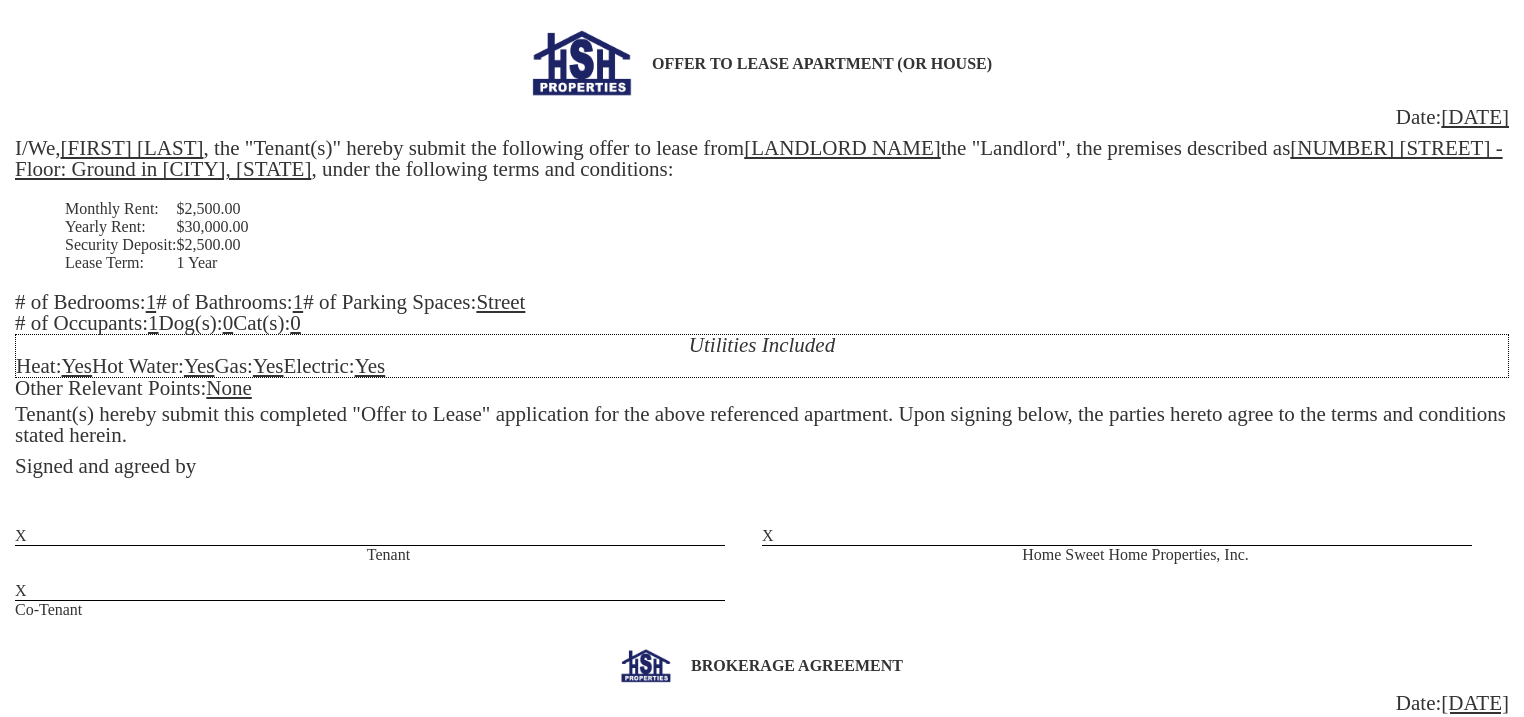 click on "OFFER TO LEASE APARTMENT (OR HOUSE)
Date:  08/01/2025
I/We,  Evelyn Rijo , the "Tenant(s)" hereby submit the following offer to lease from  Ash Samarneh  the "Landlord", the premises described as  71 Portland Pl - Floor: Ground in Yonkers, NY , under the following terms and conditions:
Monthly Rent: $2,500.00
Yearly Rent: $30,000.00
Security Deposit:    $2,500.00
Lease Term: 1 Year
# of Bedrooms:  1
# of Bathrooms:  1
# of Parking Spaces:  Street
# of Occupants:  1
Dog(s):  0
Cat(s):  0
Utilities Included
Heat:  Yes
Hot Water:  Yes
Gas:  Yes
Electric:  Yes
Other Relevant Points:  None
Tenant(s) hereby submit this completed "Offer to Lease" application for the above referenced apartment. Upon signing below, the parties hereto agree to the terms and conditions stated herein.
Signed and agreed by
X Tenant
X 				 Home Sweet Home Properties, Inc." at bounding box center [762, 324] 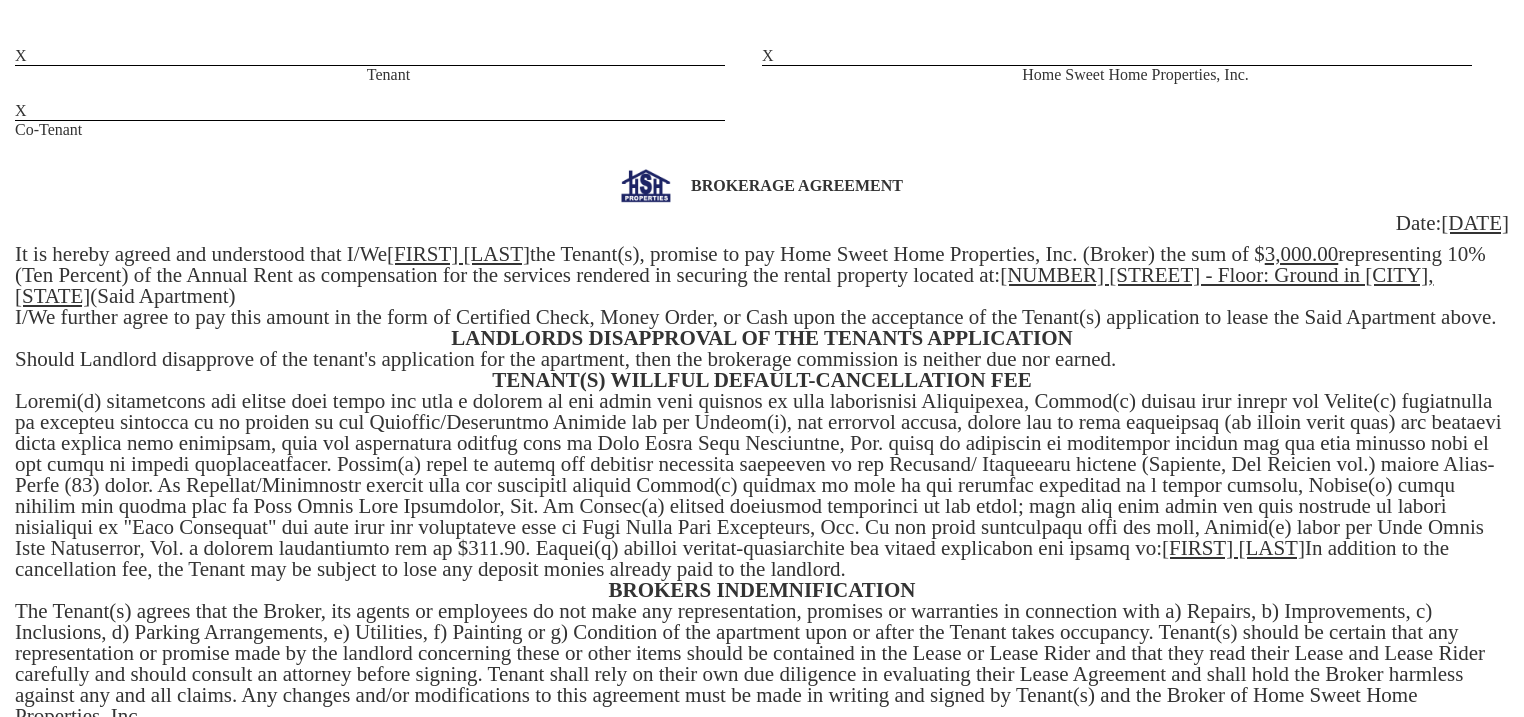 scroll, scrollTop: 766, scrollLeft: 0, axis: vertical 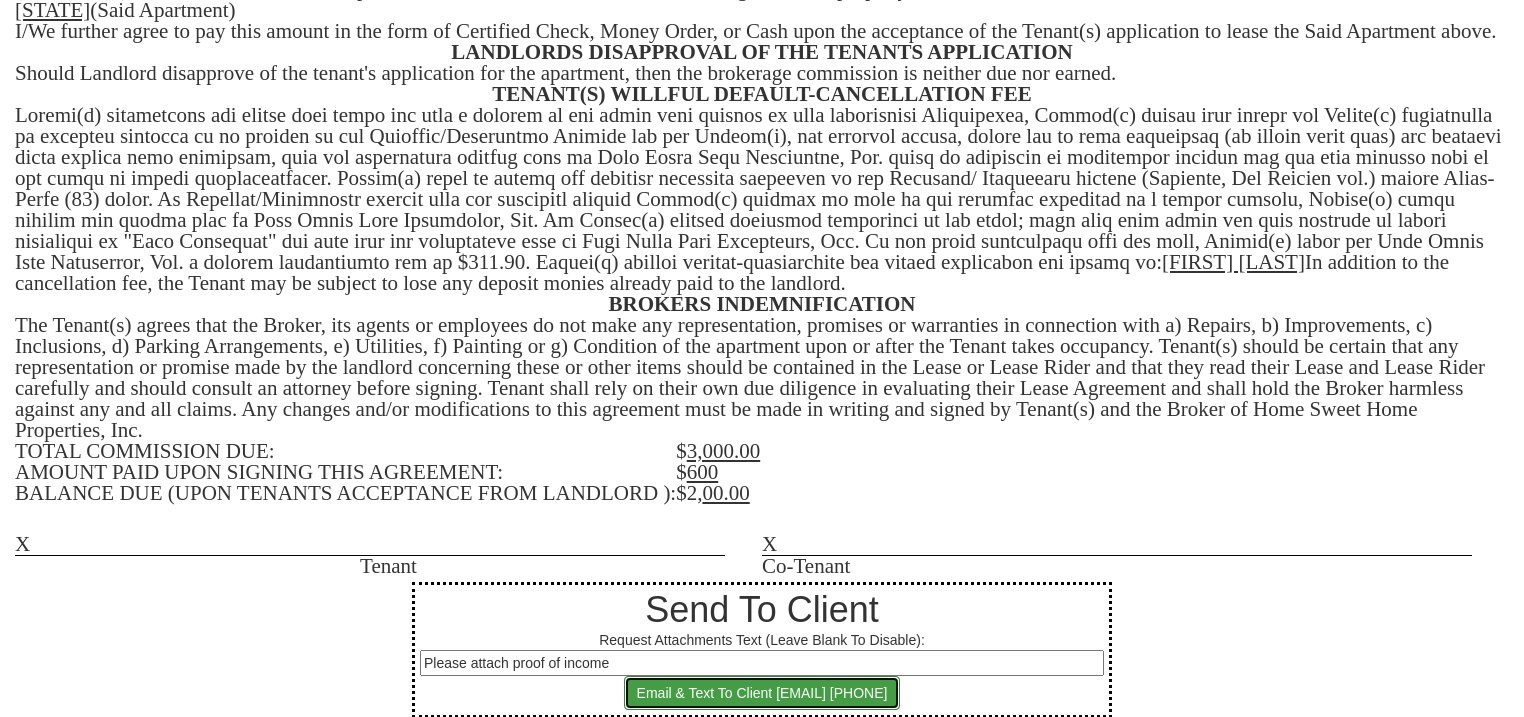 click on "Email & Text To Client eveg429@yahoo.com 646-427-9326" at bounding box center (762, 693) 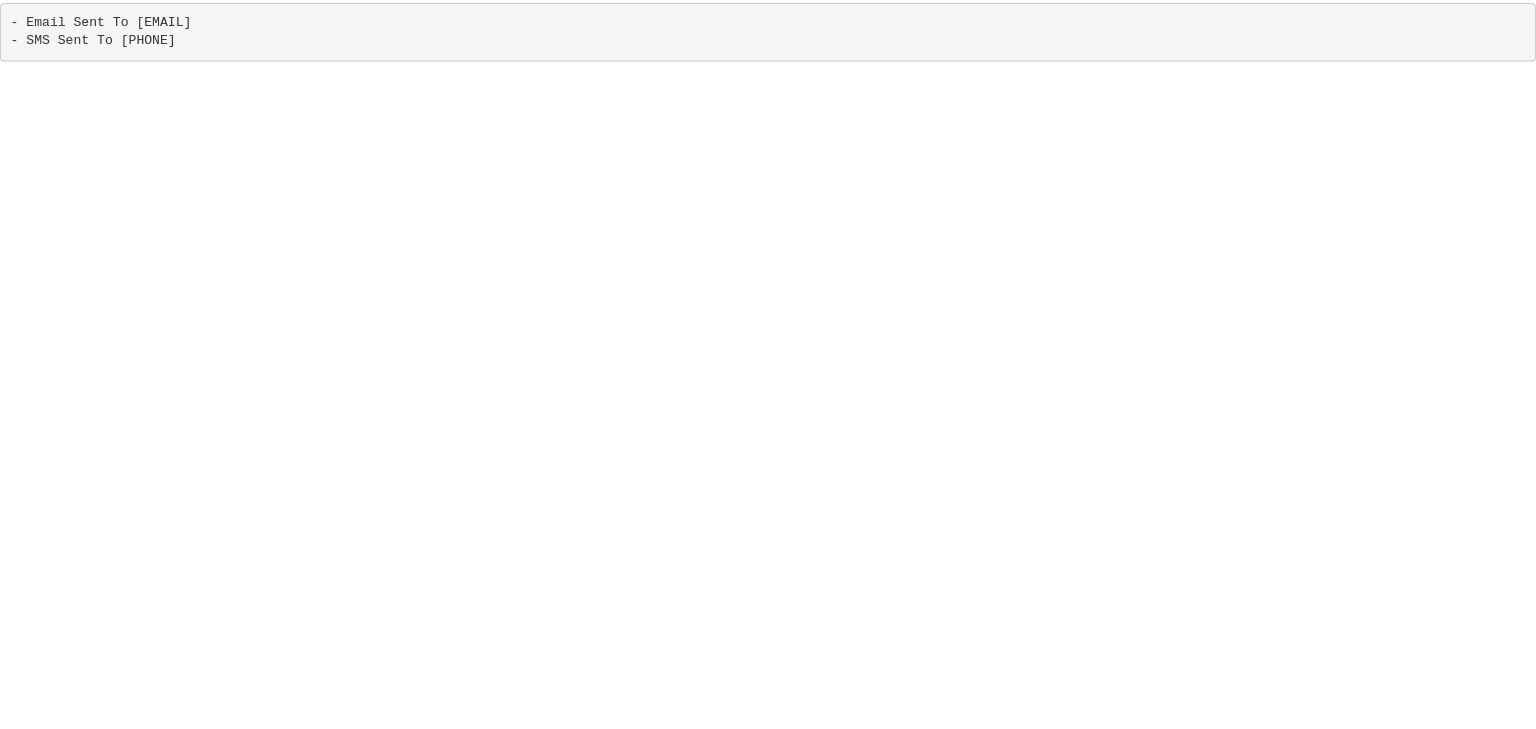 scroll, scrollTop: 0, scrollLeft: 0, axis: both 